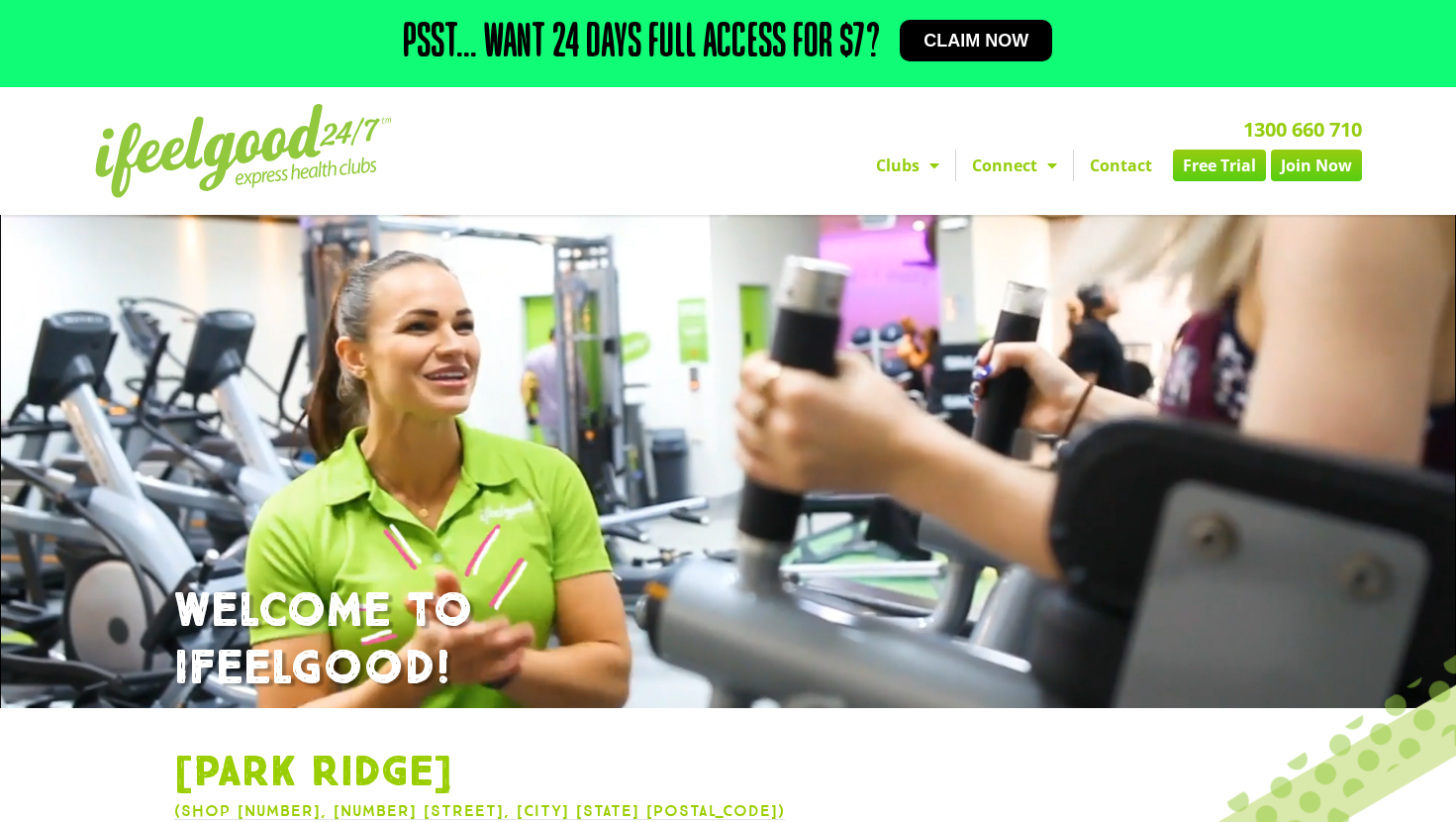 scroll, scrollTop: 452, scrollLeft: 0, axis: vertical 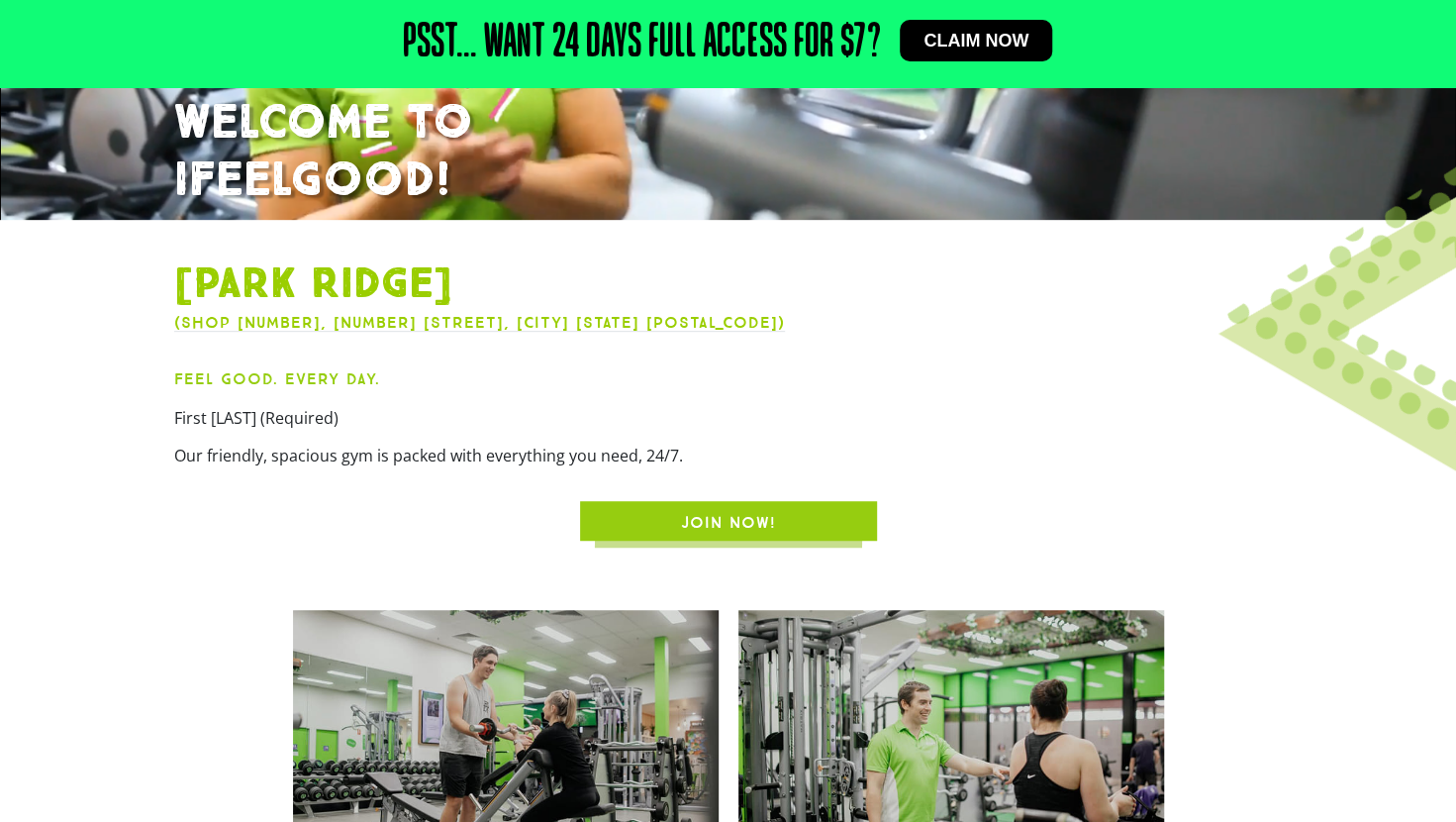 click on "JOIN NOW!" at bounding box center [728, 523] 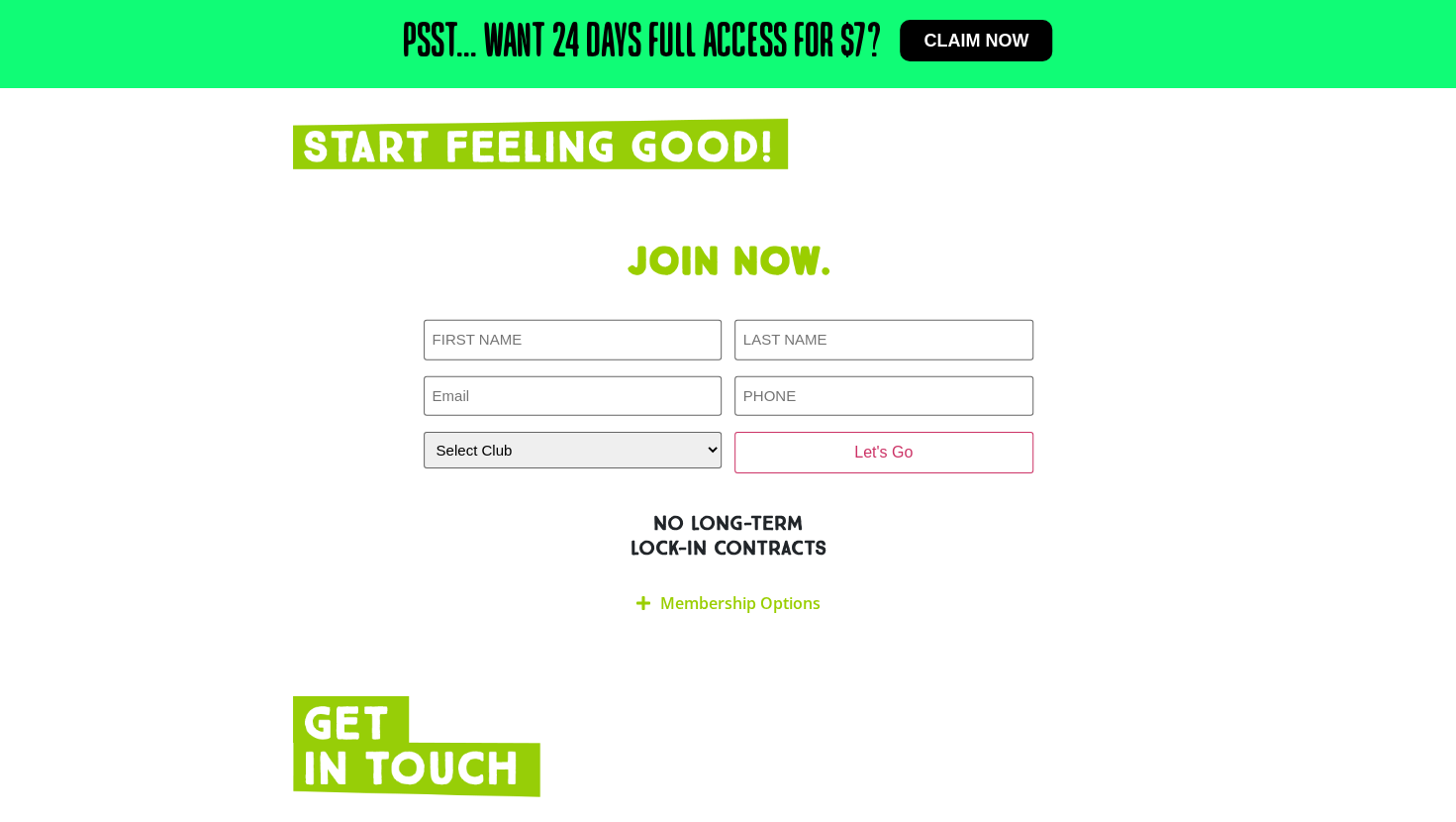 scroll, scrollTop: 3412, scrollLeft: 0, axis: vertical 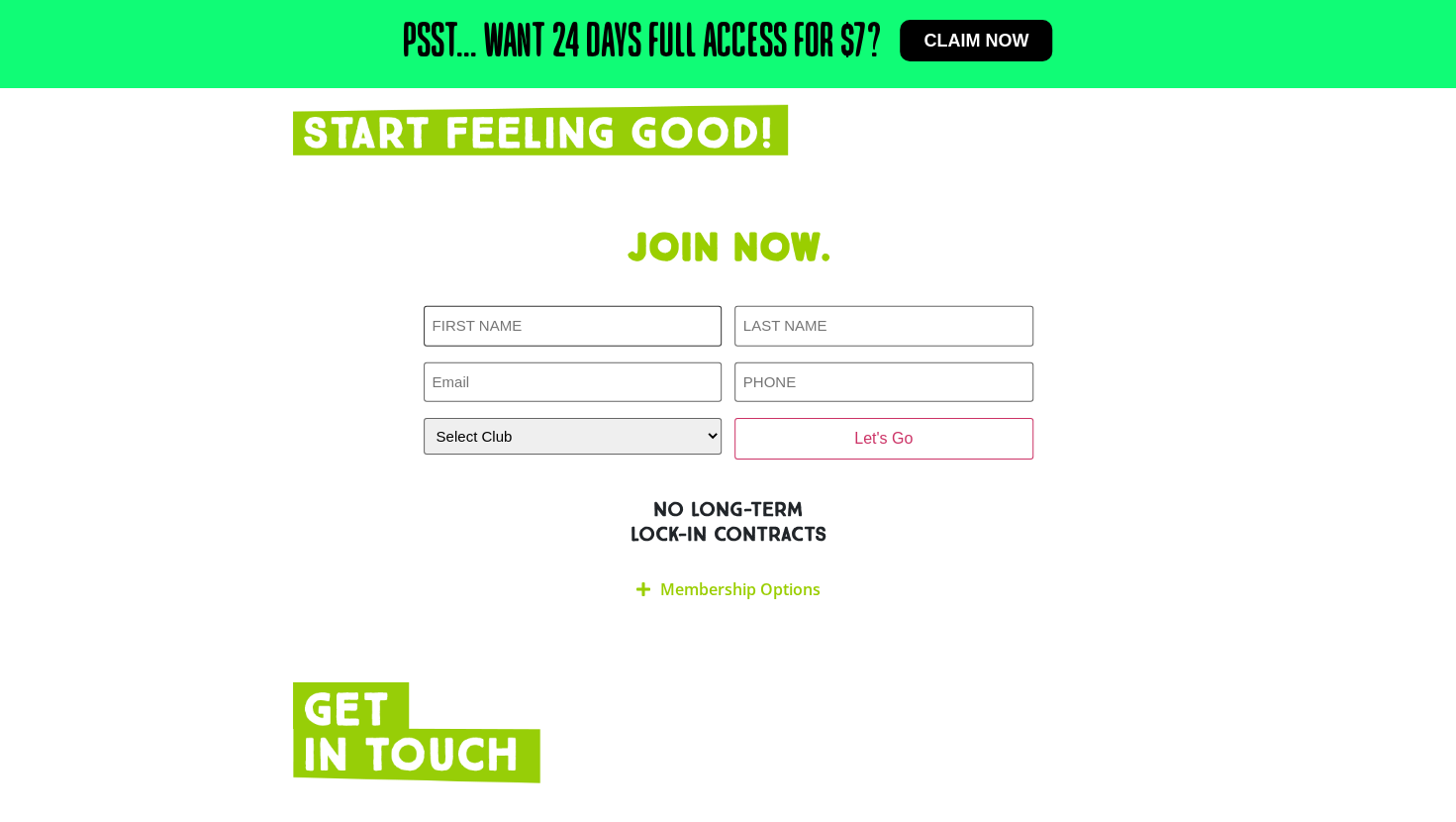 click on "First [LAST] (Required)" at bounding box center (573, 326) 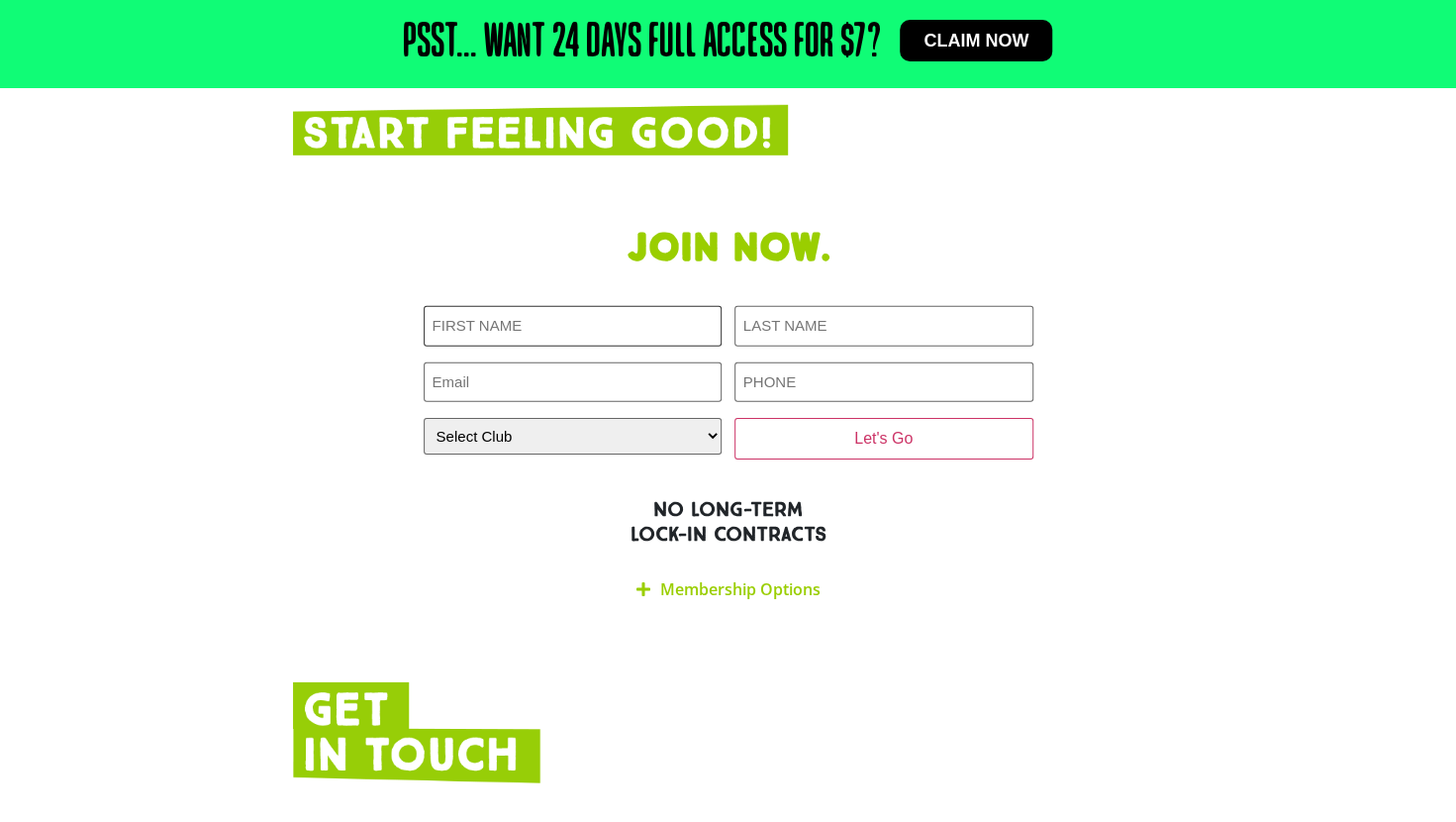 type on "[FIRST]" 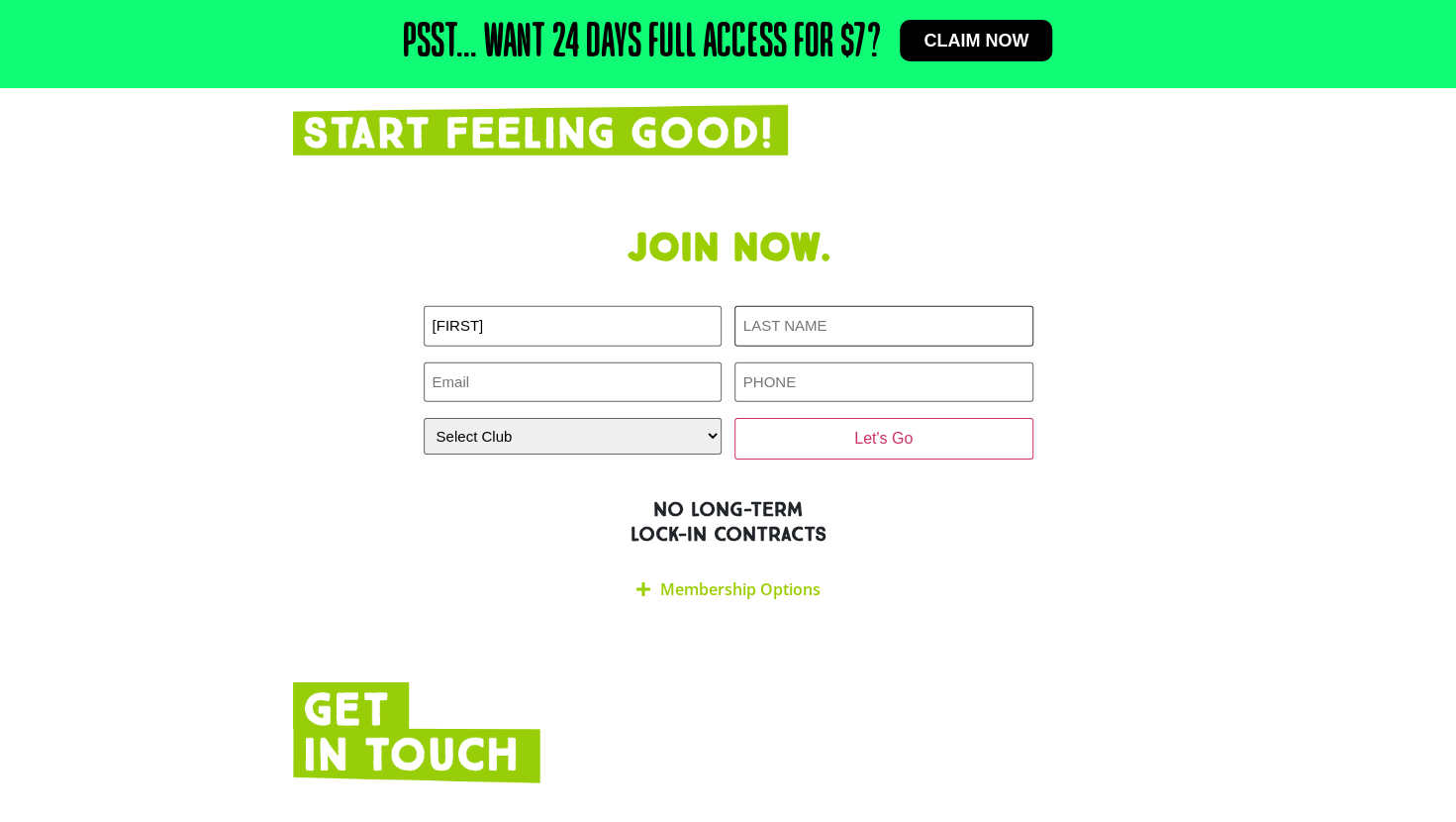 type on "[FIRST]" 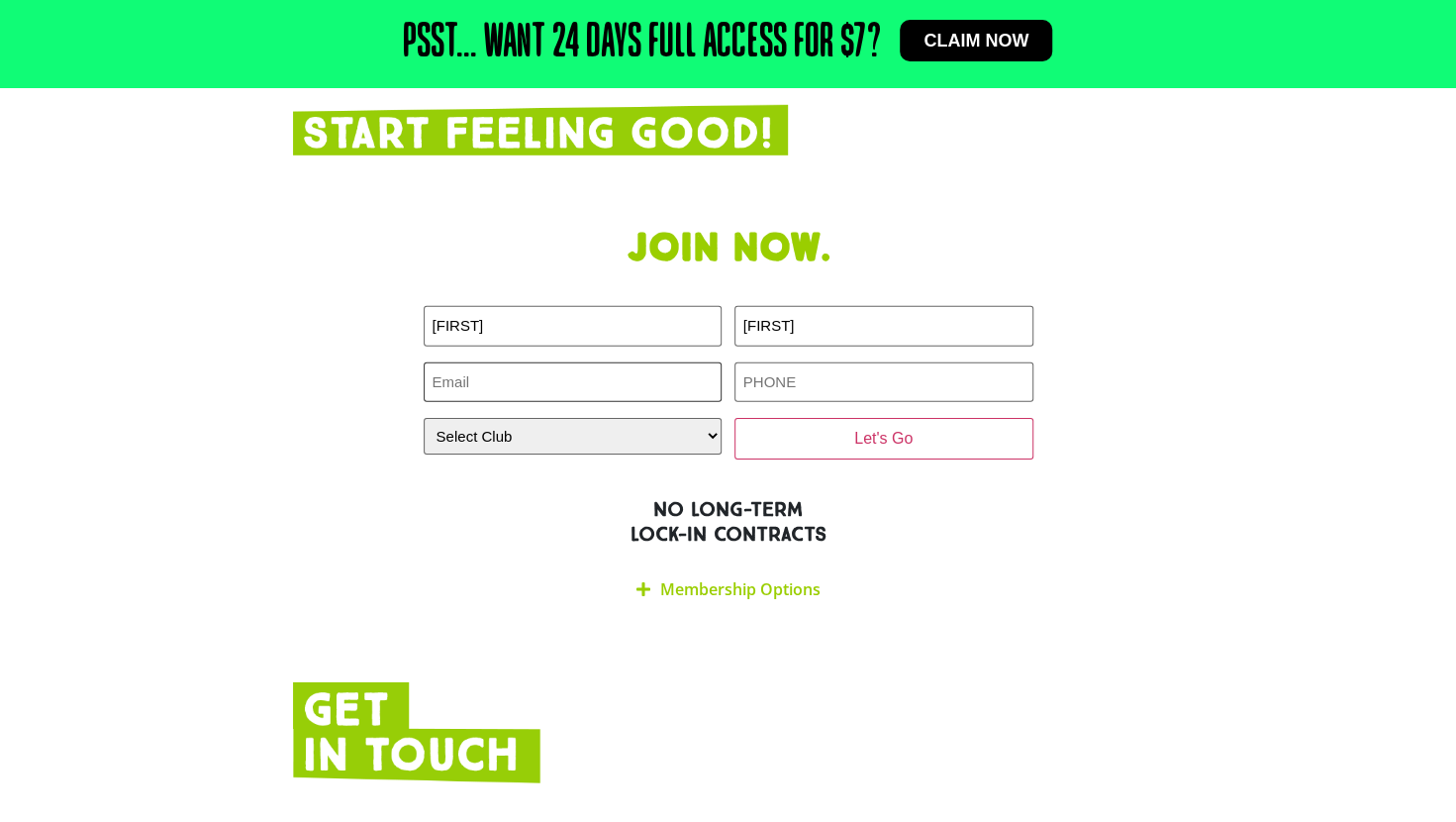 type on "[EMAIL]" 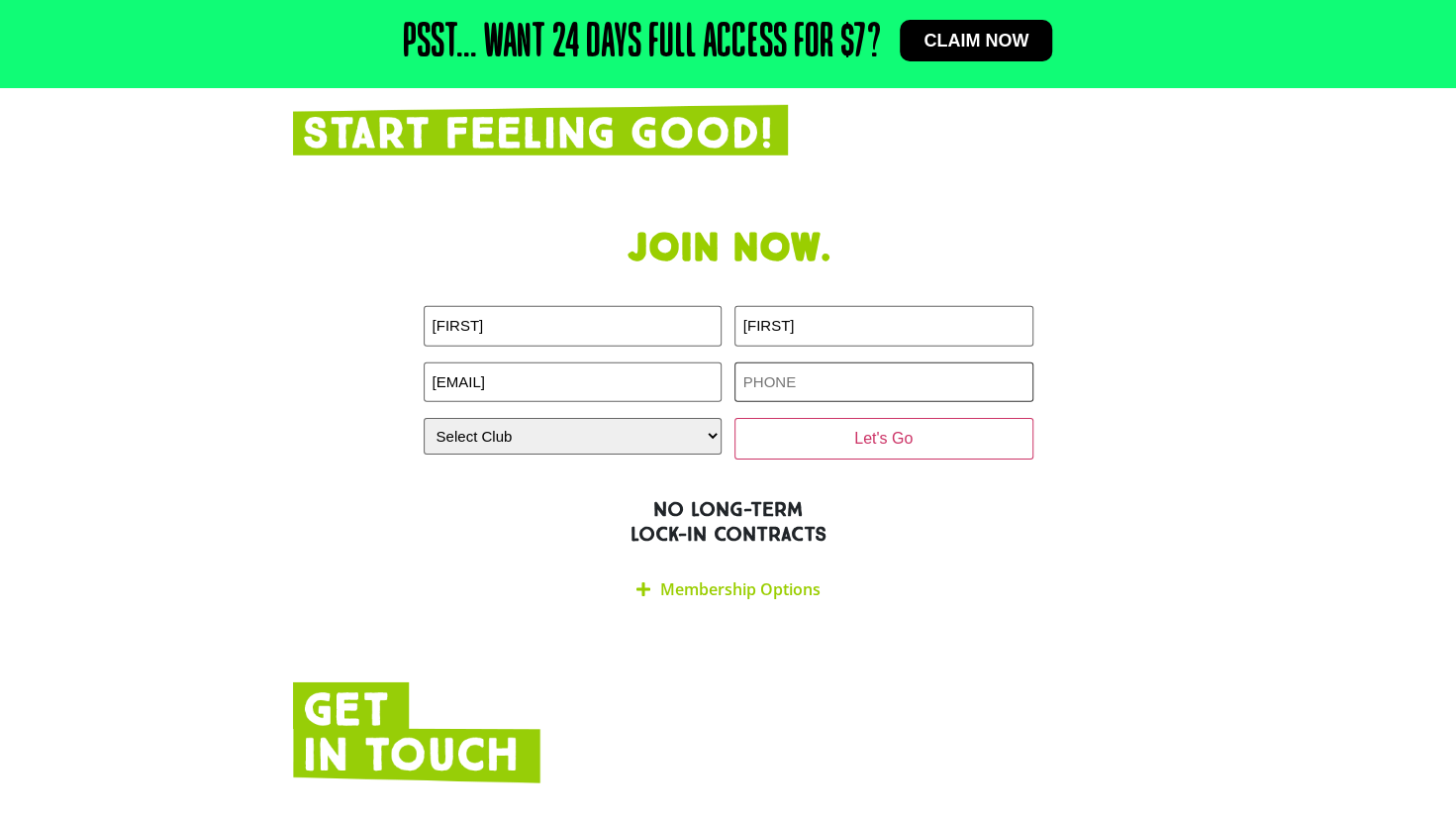 type on "[PHONE]" 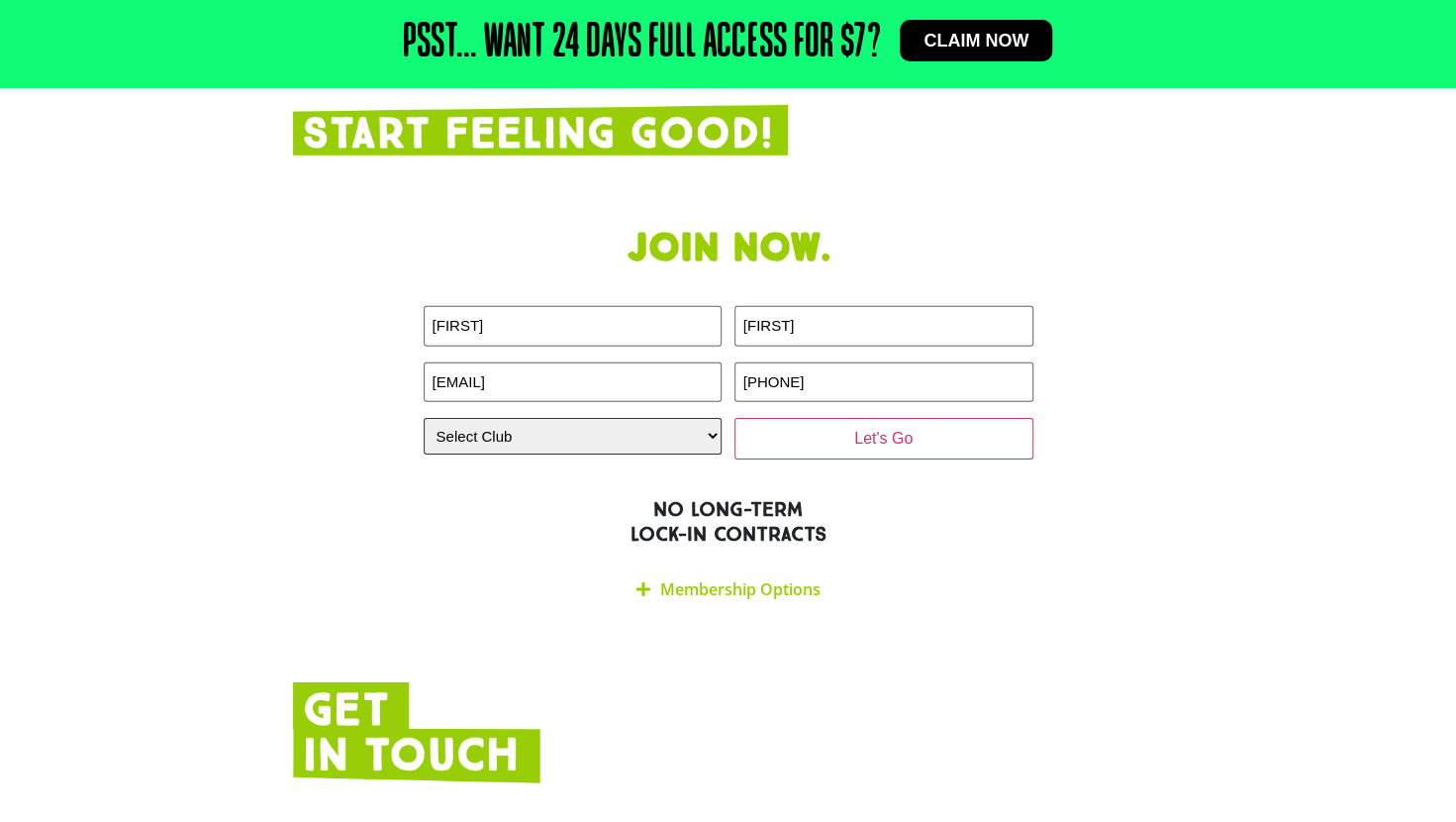 click on "Select Club Alexandra Hills Calamvale Coopers Plains Middle Park Oxenford Oxley Park Ridge Underwood Wynnum" at bounding box center (573, 436) 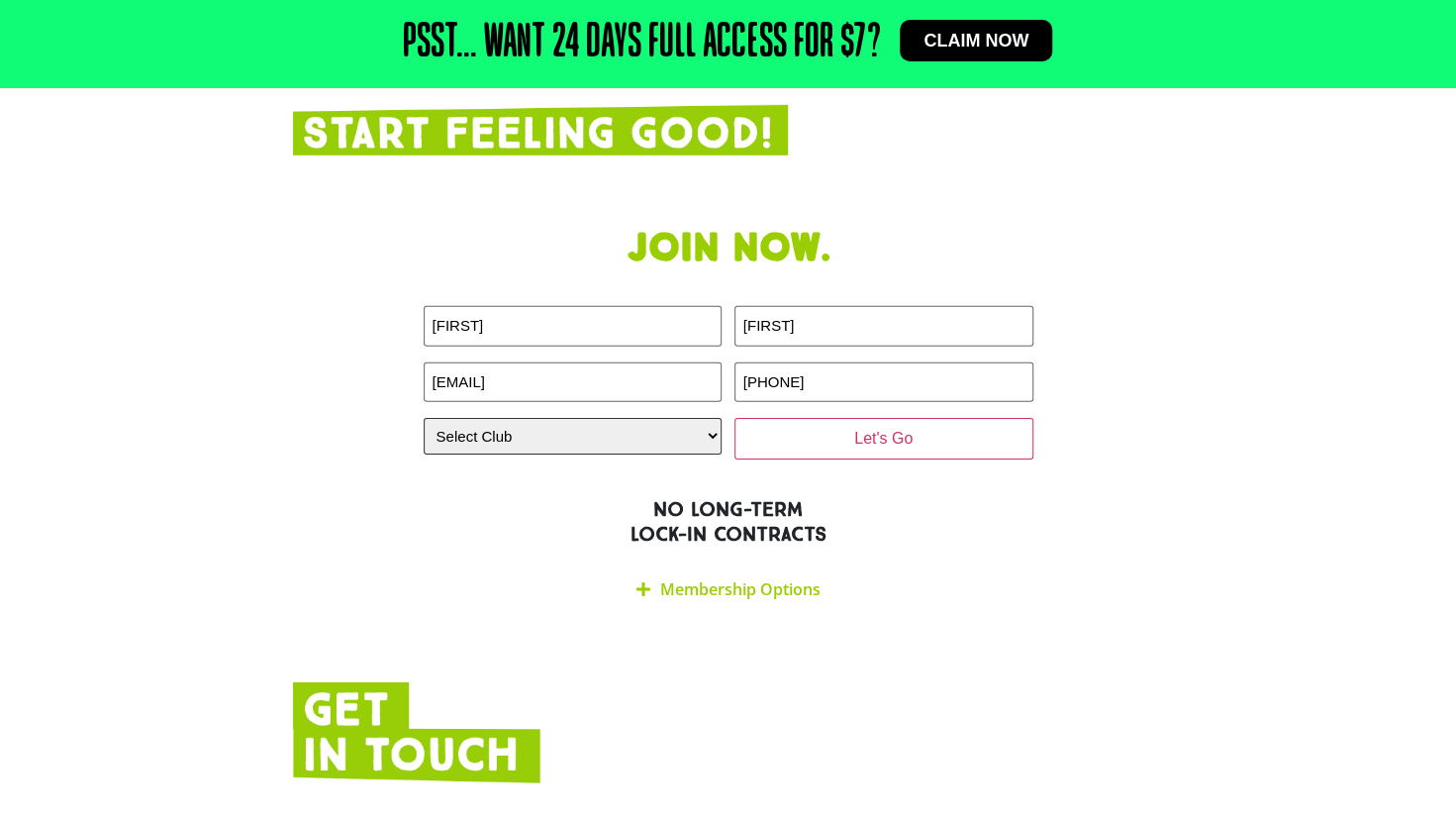 select on "[Park Ridge]" 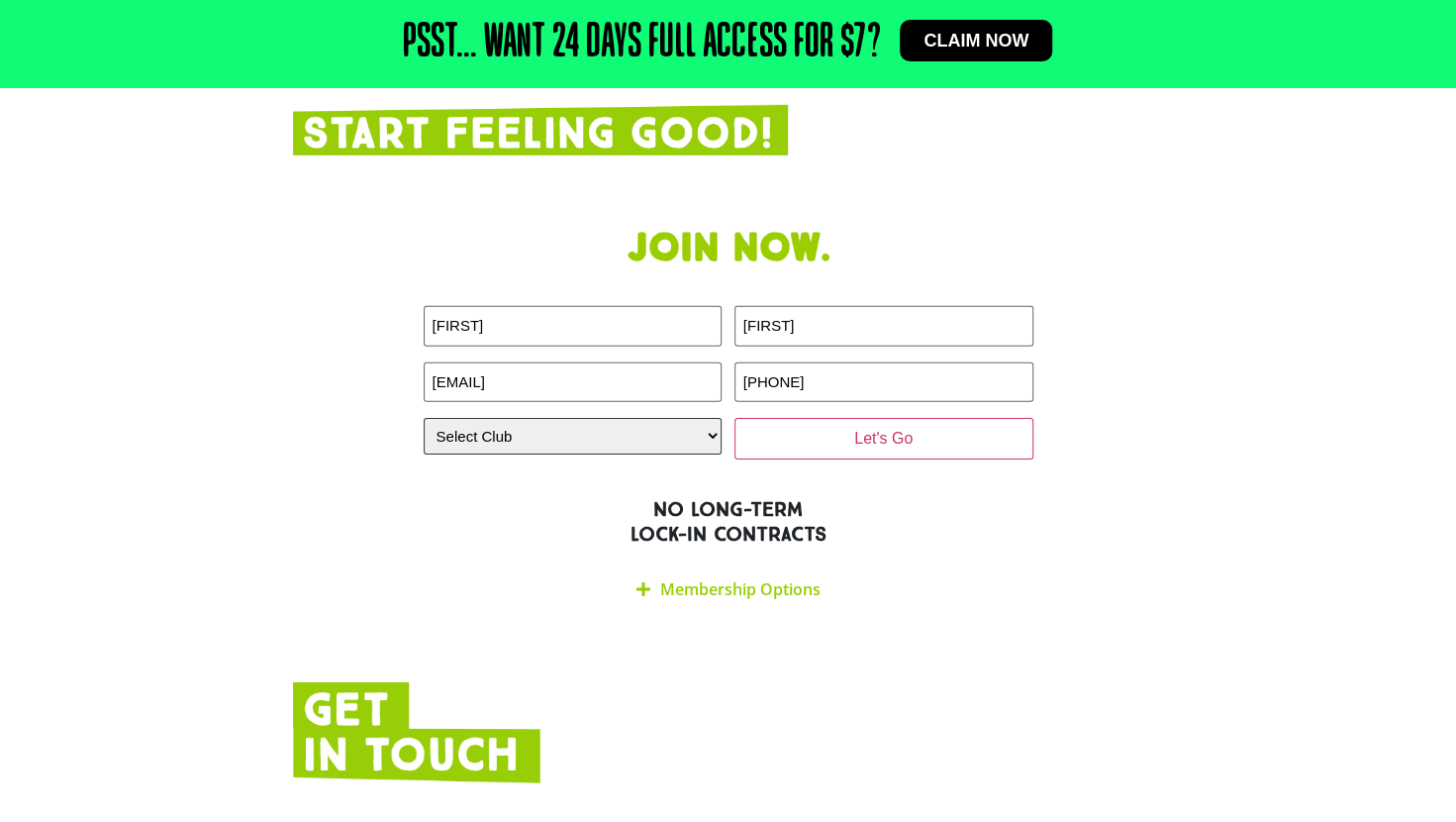 click on "Select Club Alexandra Hills Calamvale Coopers Plains Middle Park Oxenford Oxley Park Ridge Underwood Wynnum" at bounding box center [573, 436] 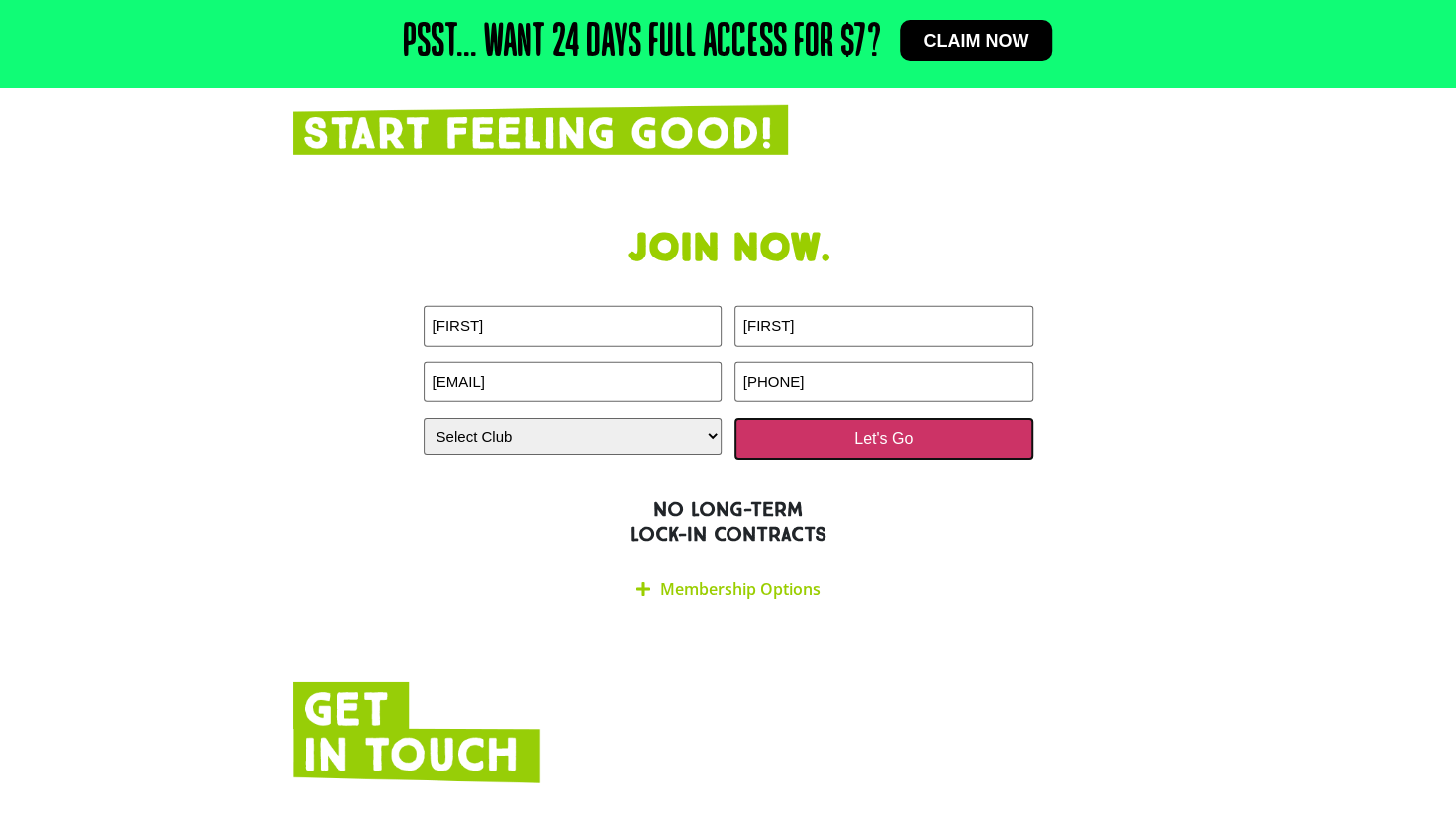 click on "Let's Go" at bounding box center [884, 439] 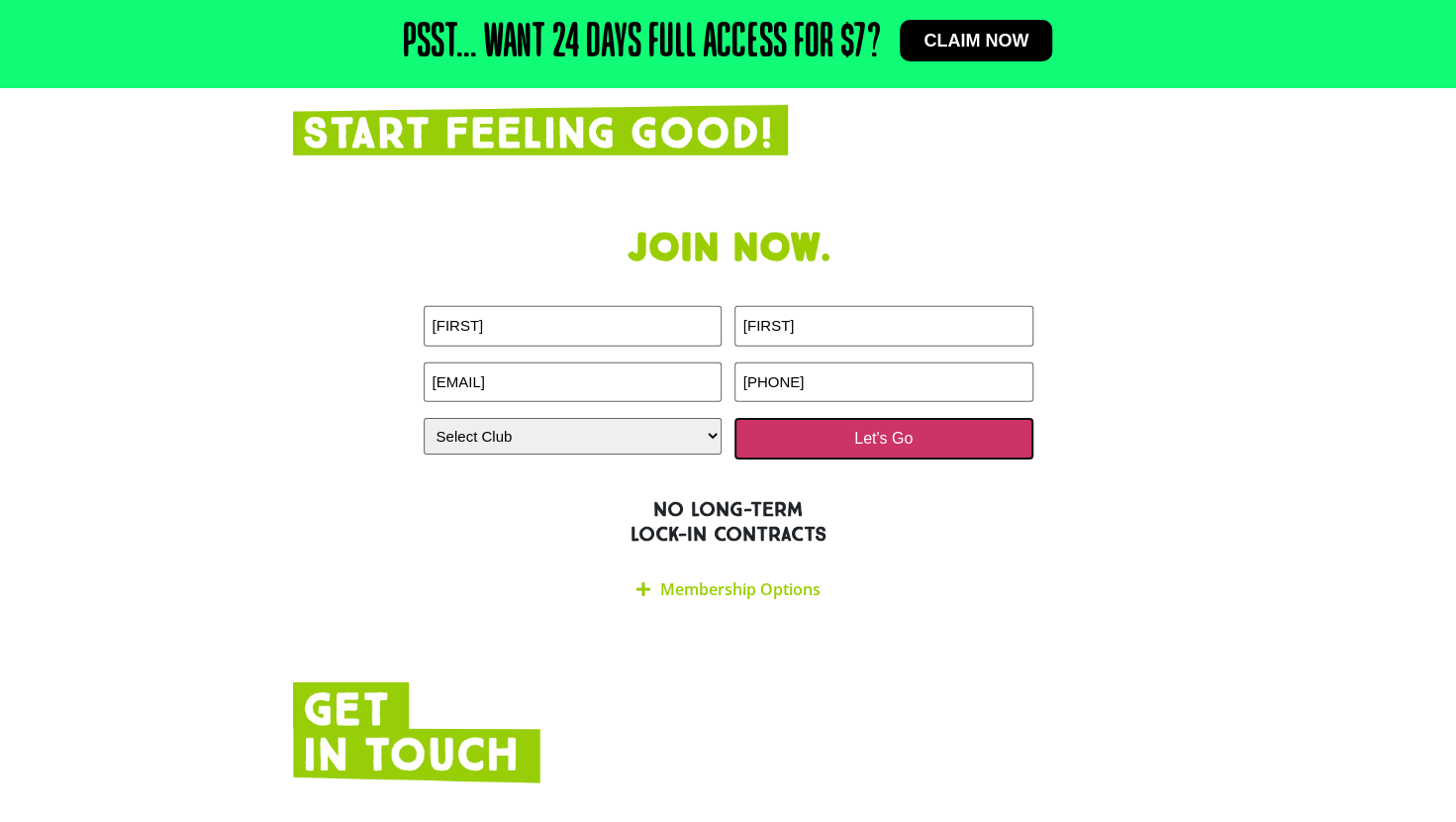 click on "Let's Go" at bounding box center (884, 439) 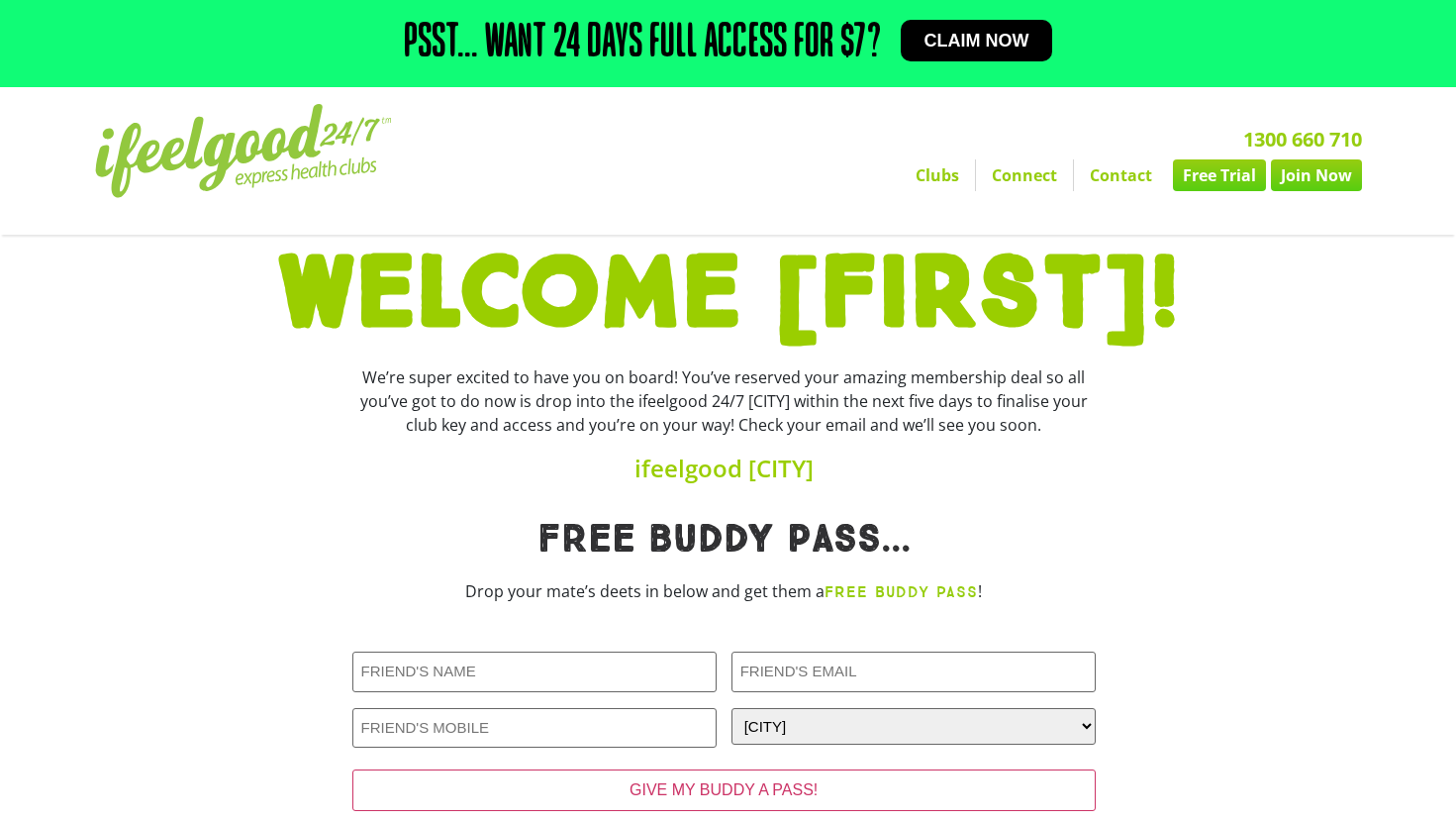 scroll, scrollTop: 0, scrollLeft: 0, axis: both 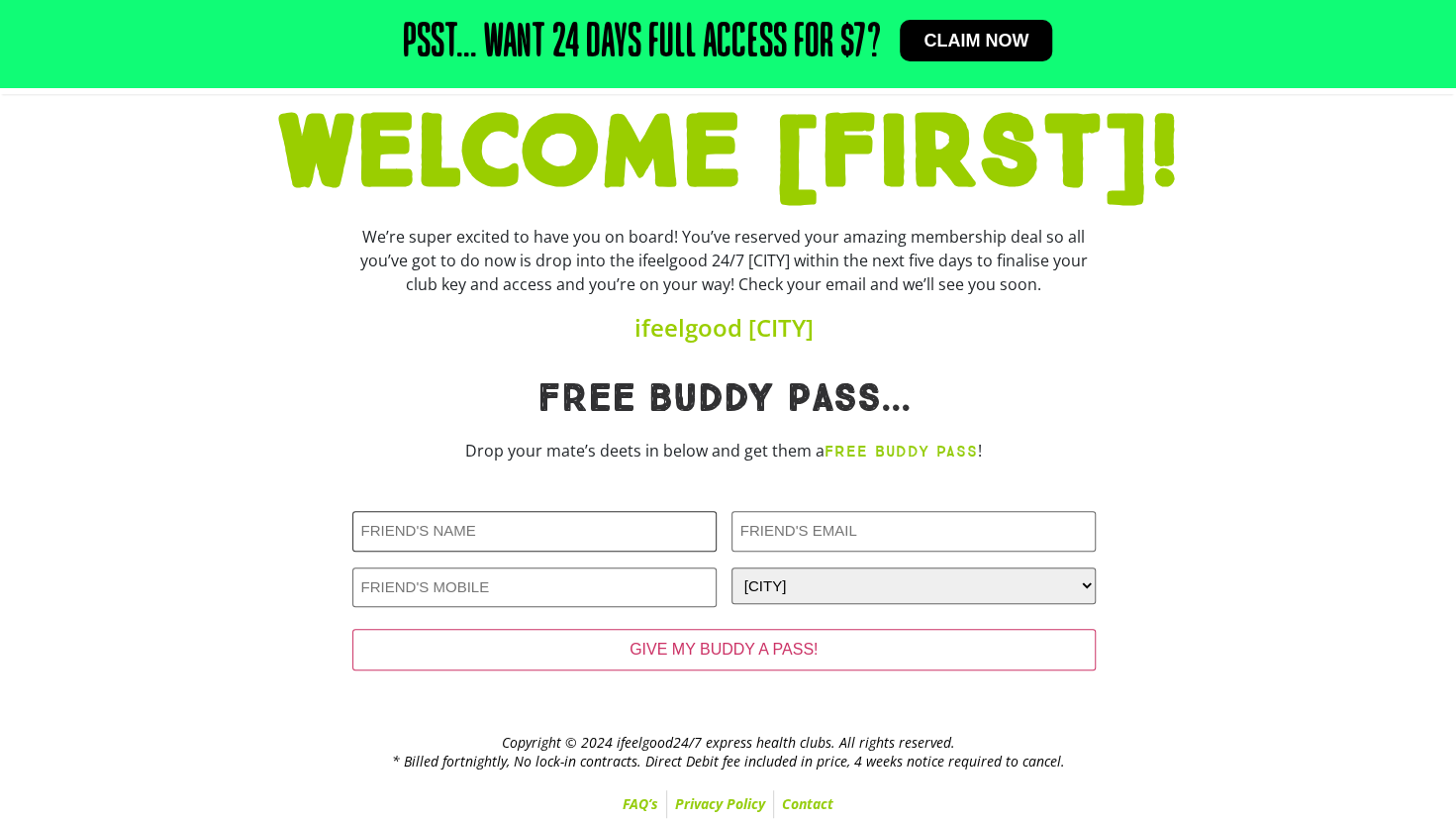 click on "Friends Name (Required)" at bounding box center (534, 531) 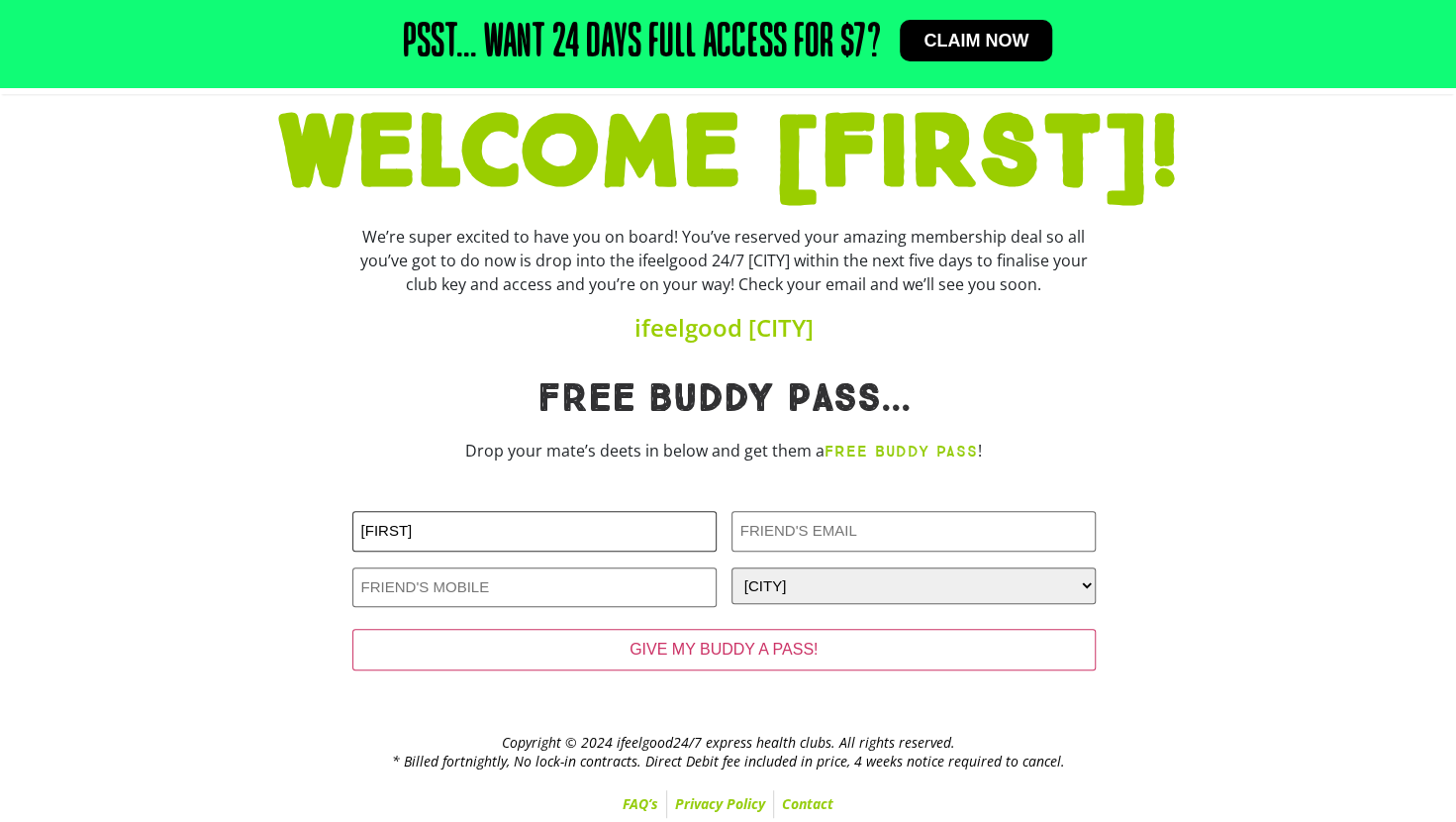 click on "Venita" at bounding box center [534, 531] 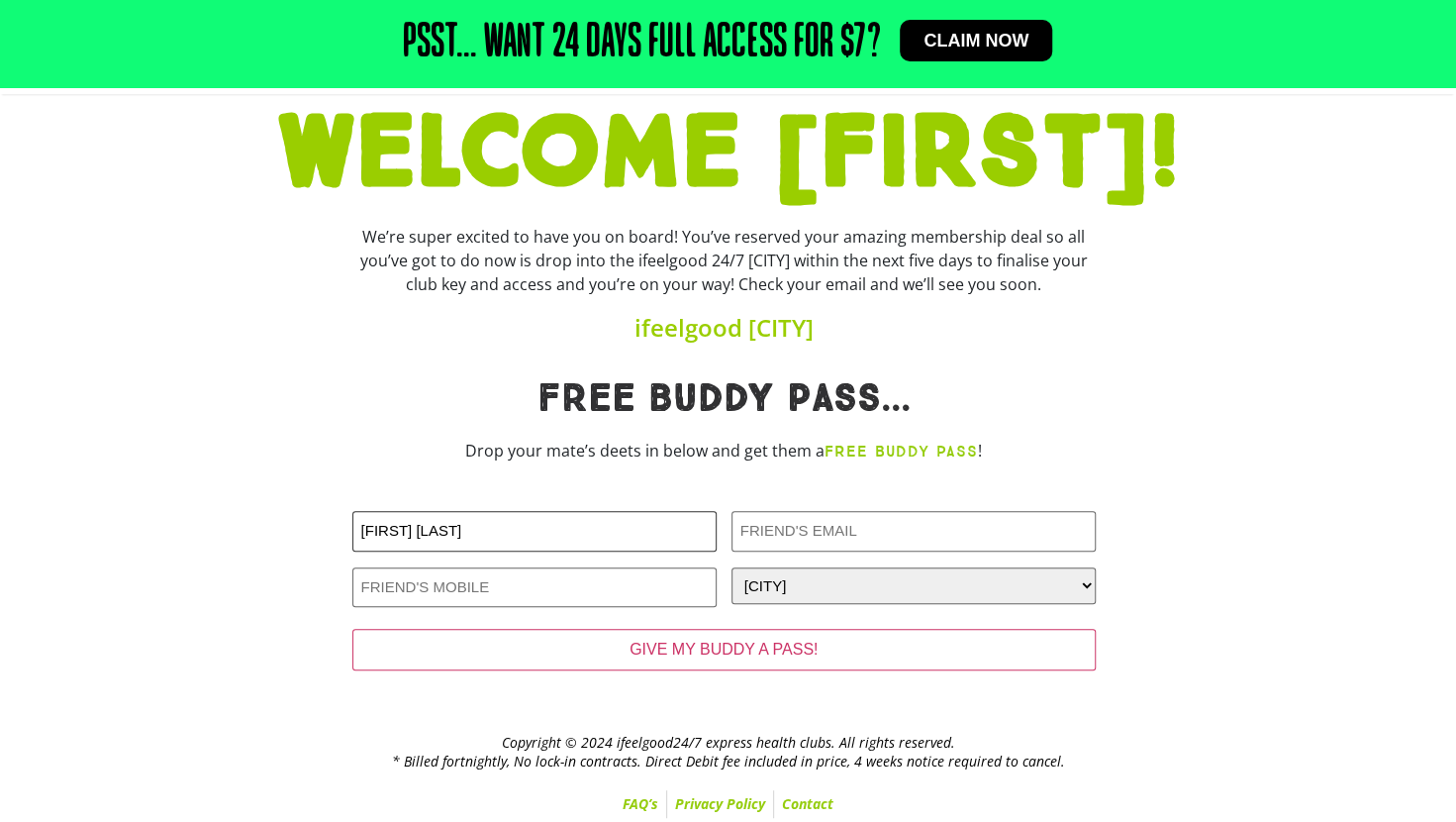 type on "Venita Singh" 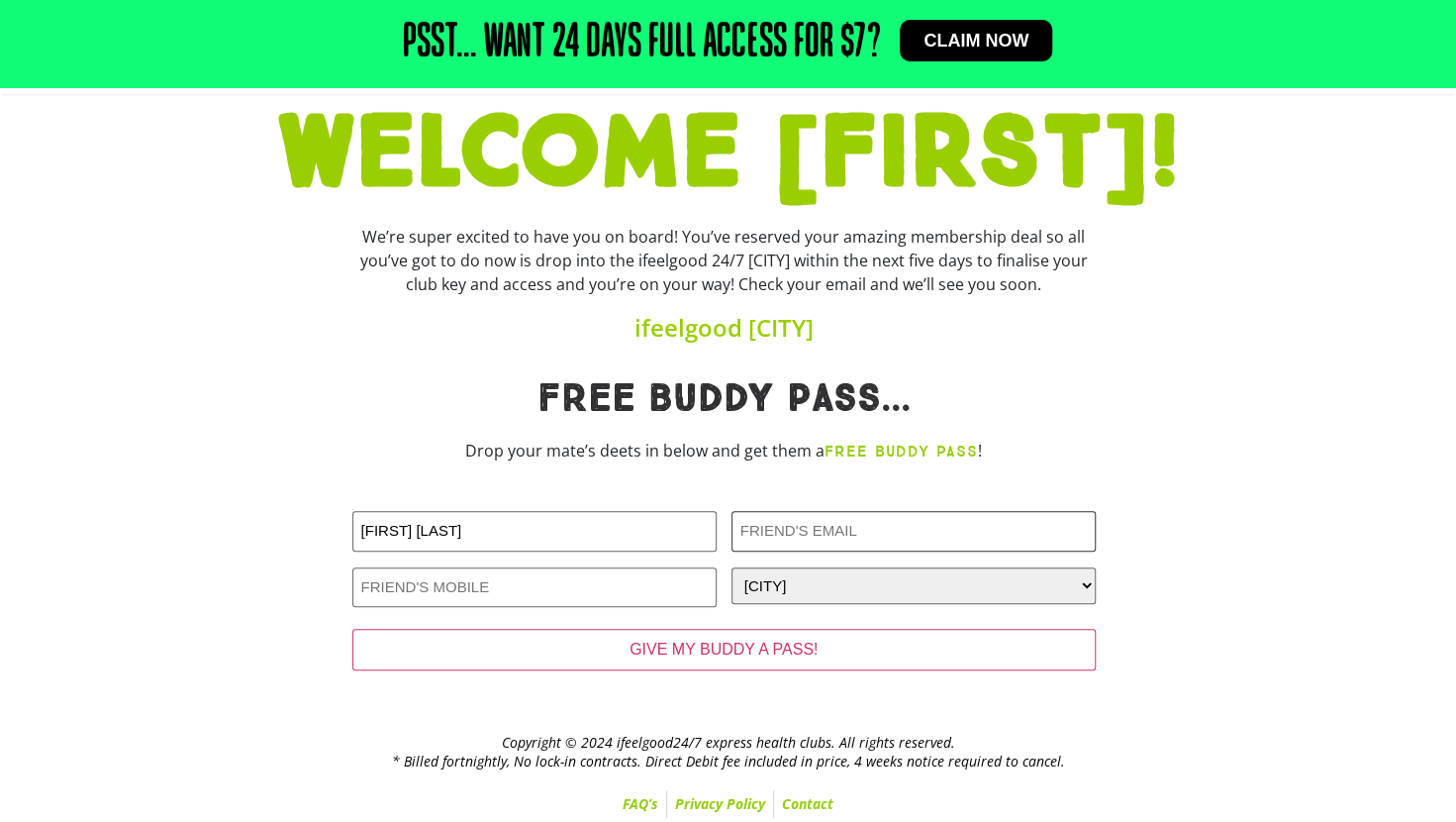 click on "Friends Email (Required)" at bounding box center [914, 531] 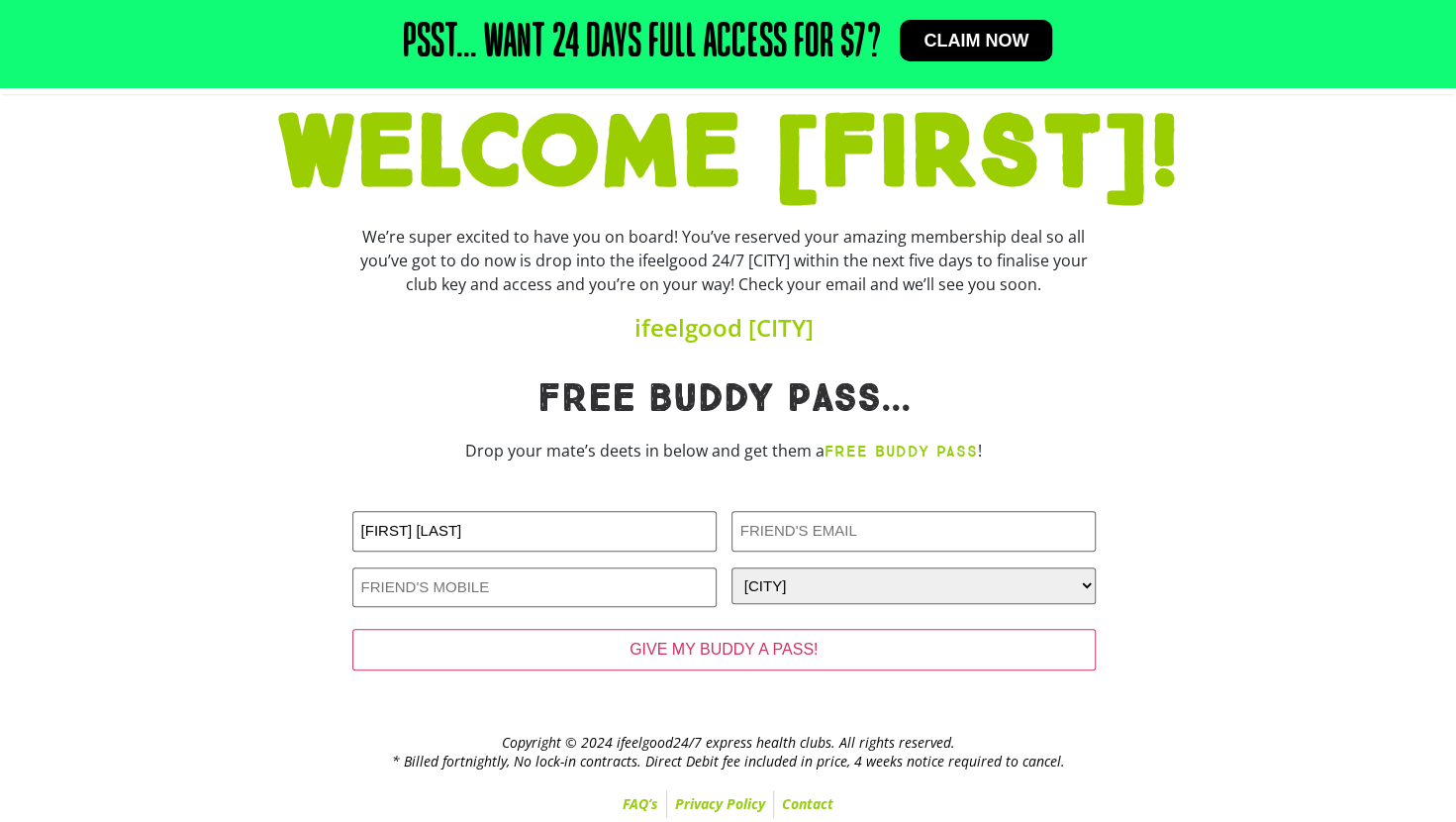 click on "Free Buddy pass..." at bounding box center (724, 399) 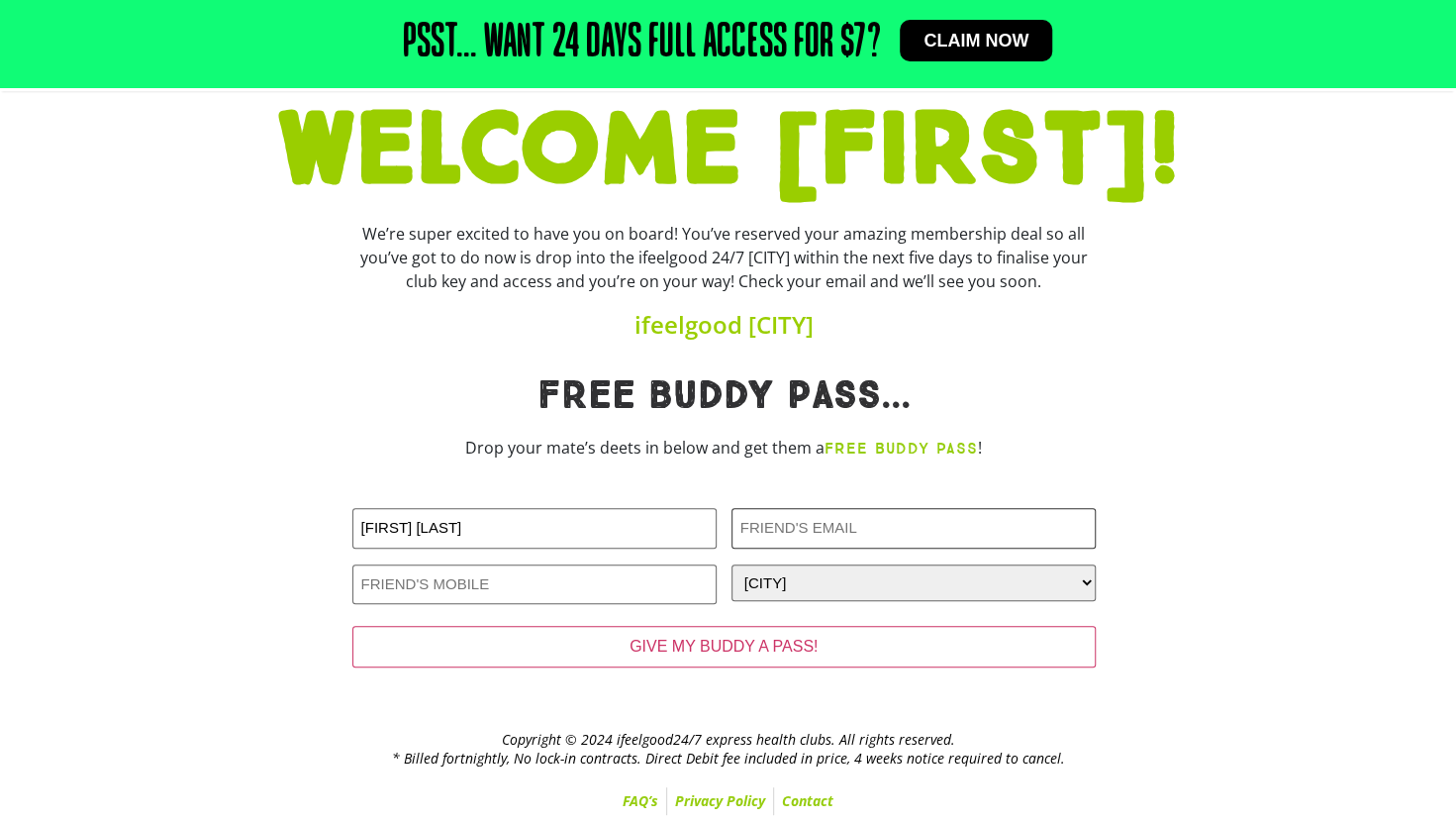 click on "Friends Email (Required)" at bounding box center [914, 528] 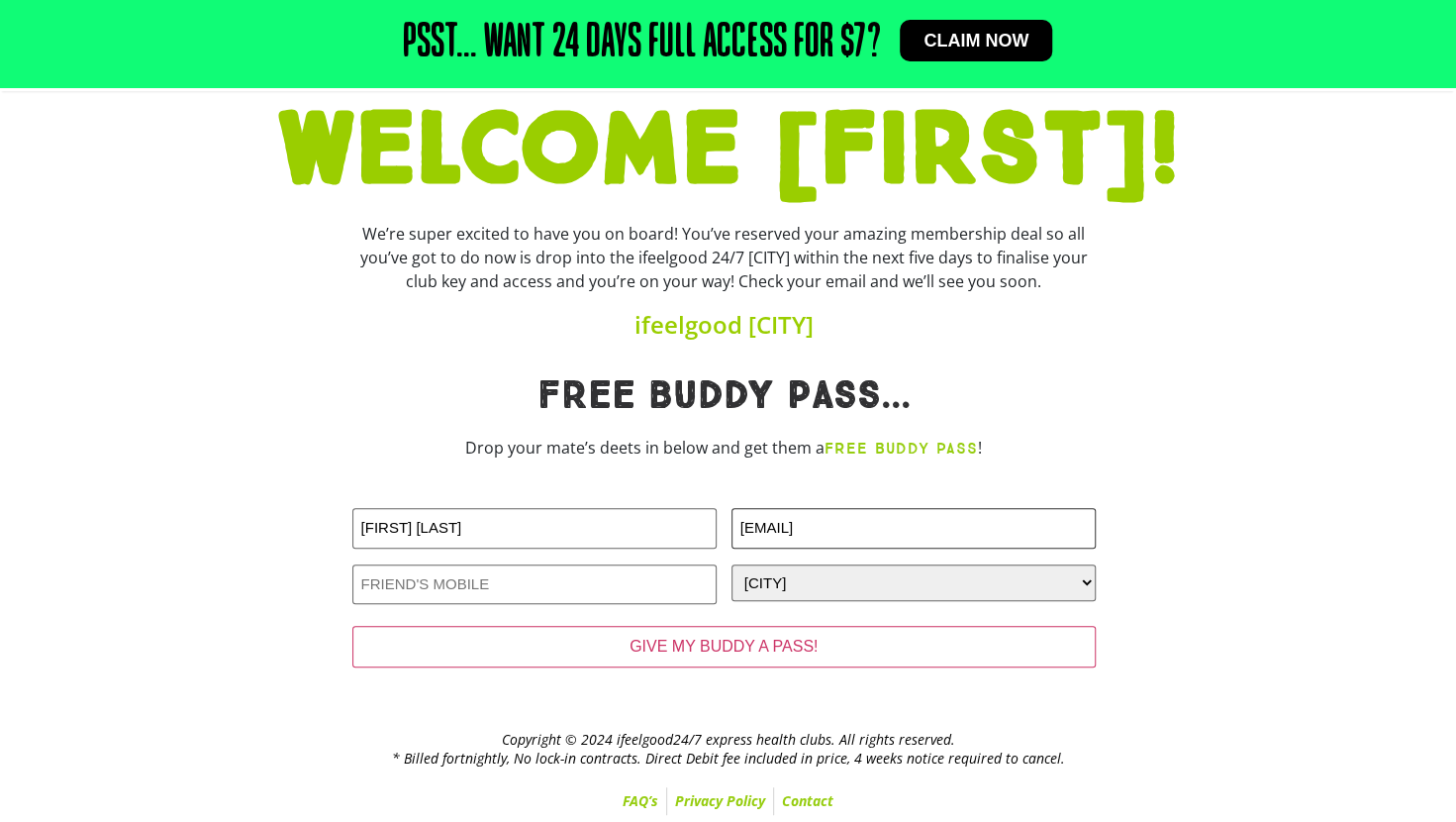 type on "venita.singh0507@gmail.com" 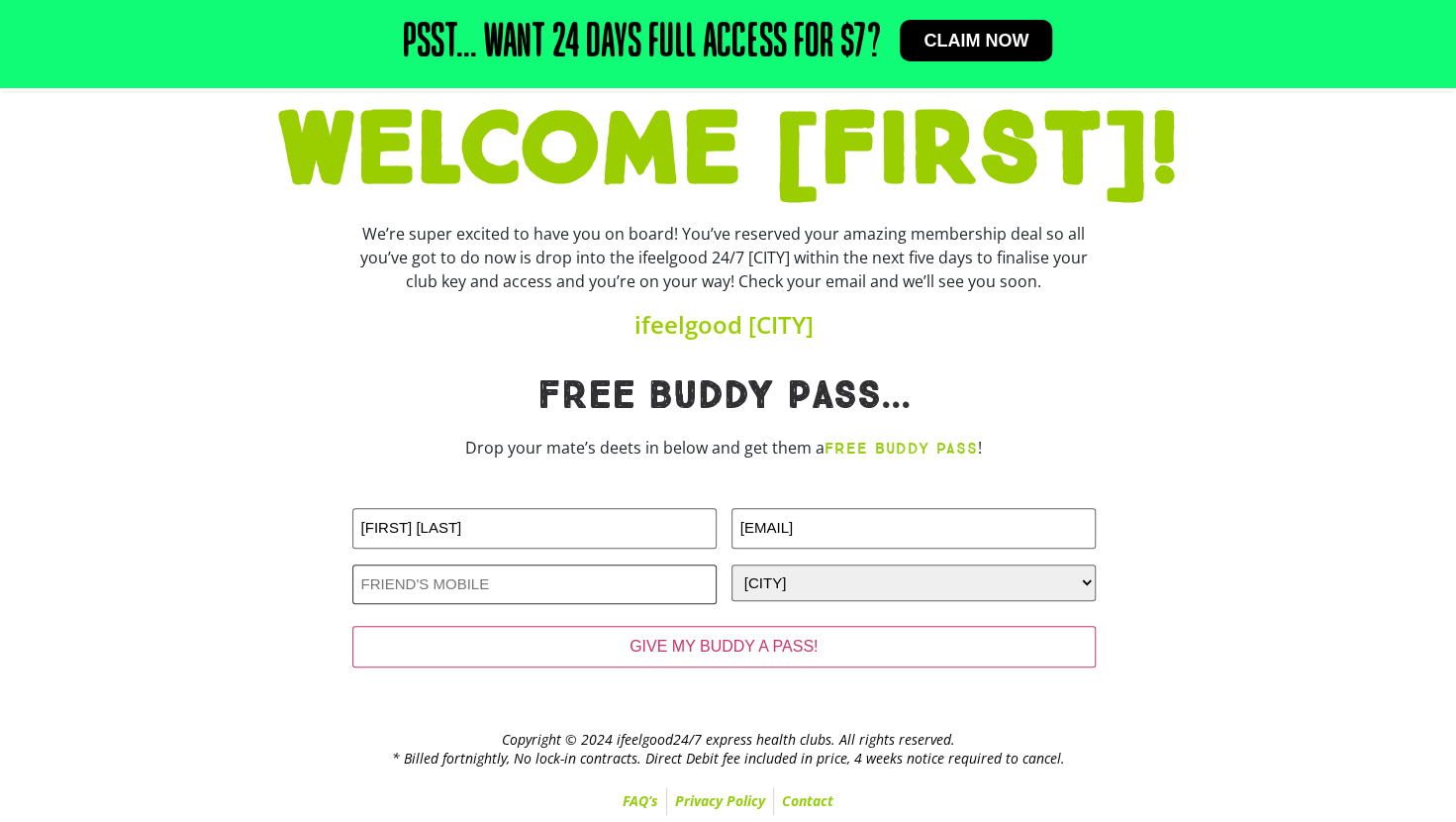 click on "Friends Phone (Required)" at bounding box center (534, 584) 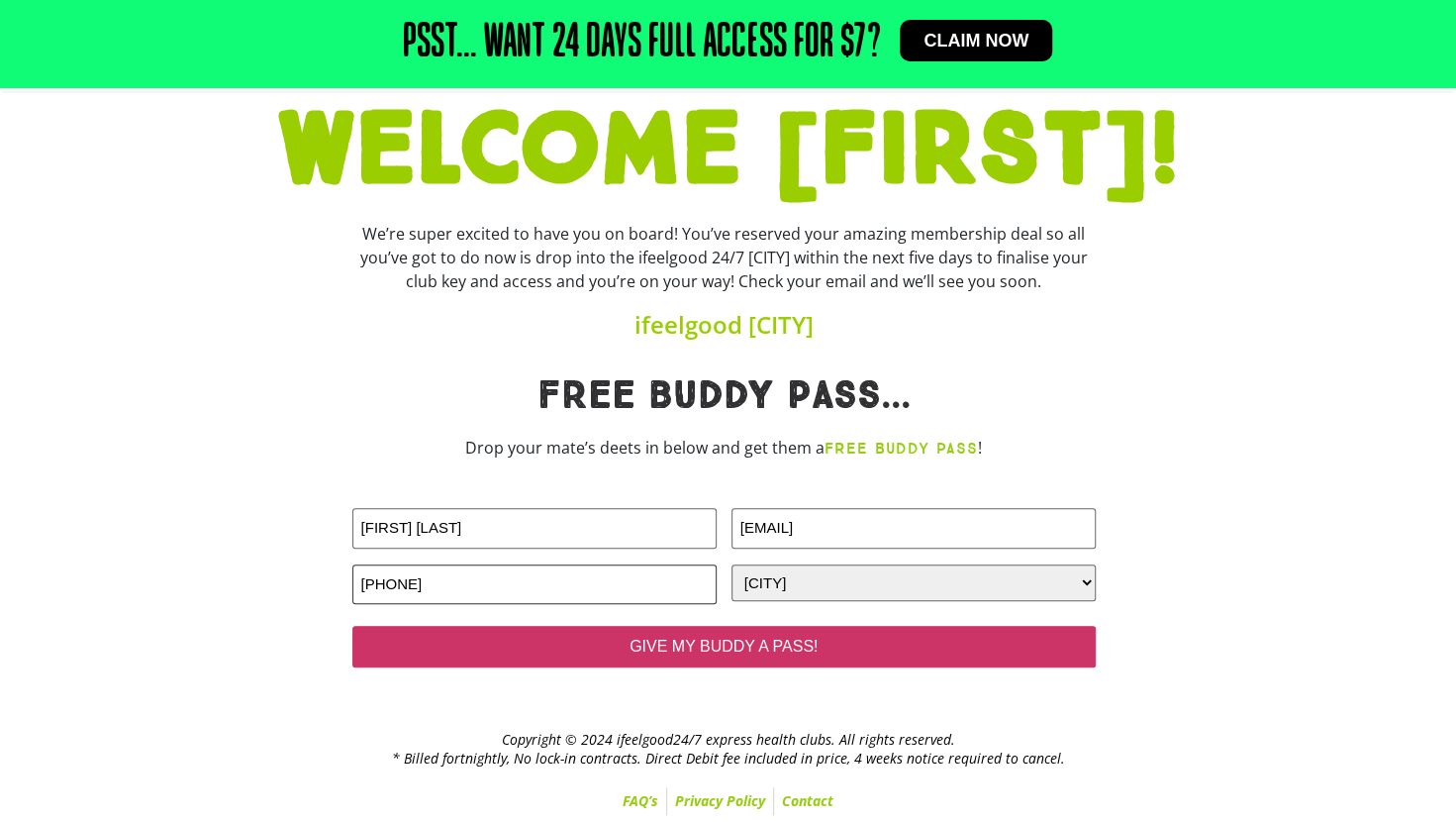type on "0478851089" 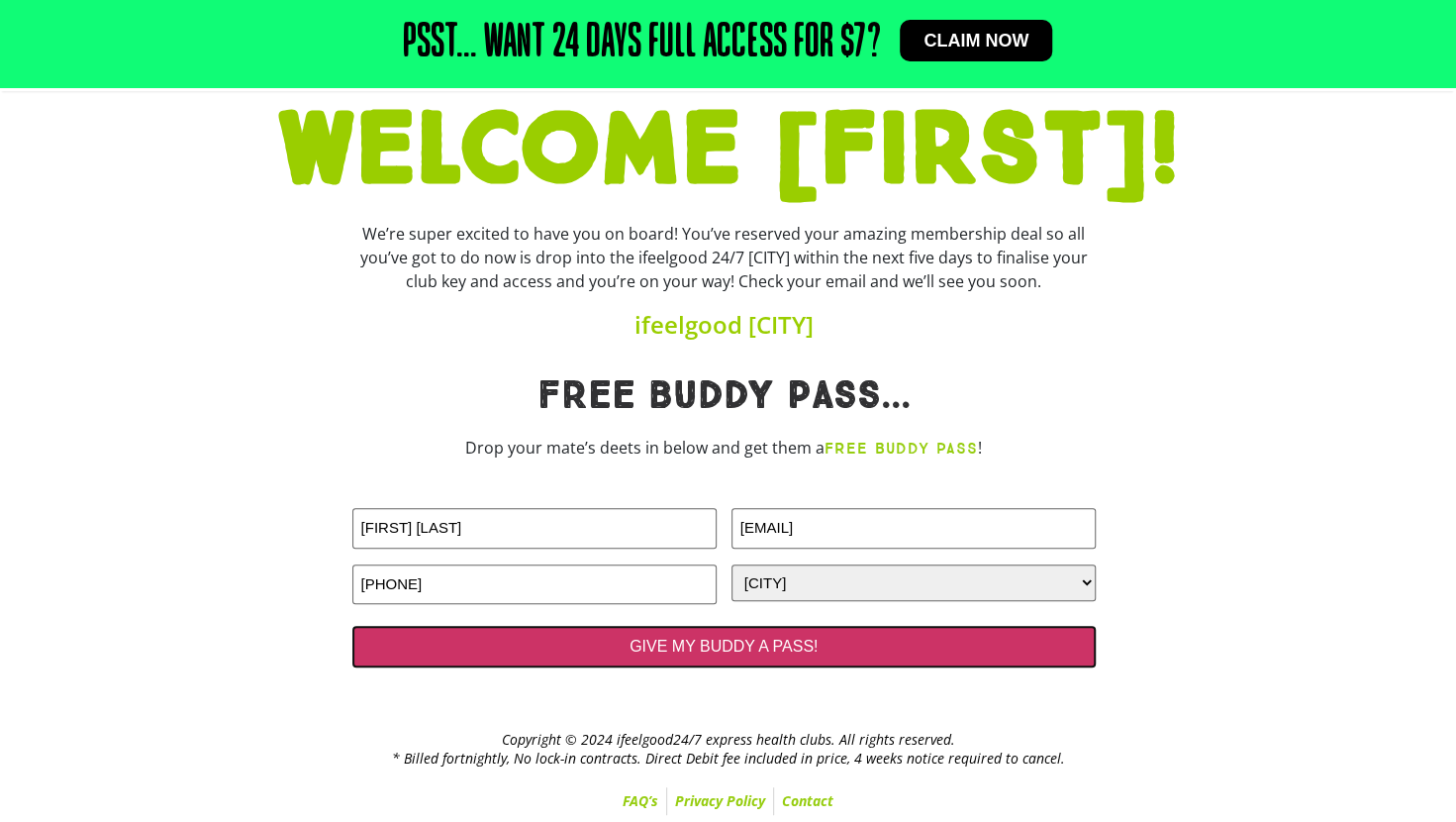 click on "GIVE MY BUDDY A PASS!" at bounding box center [724, 647] 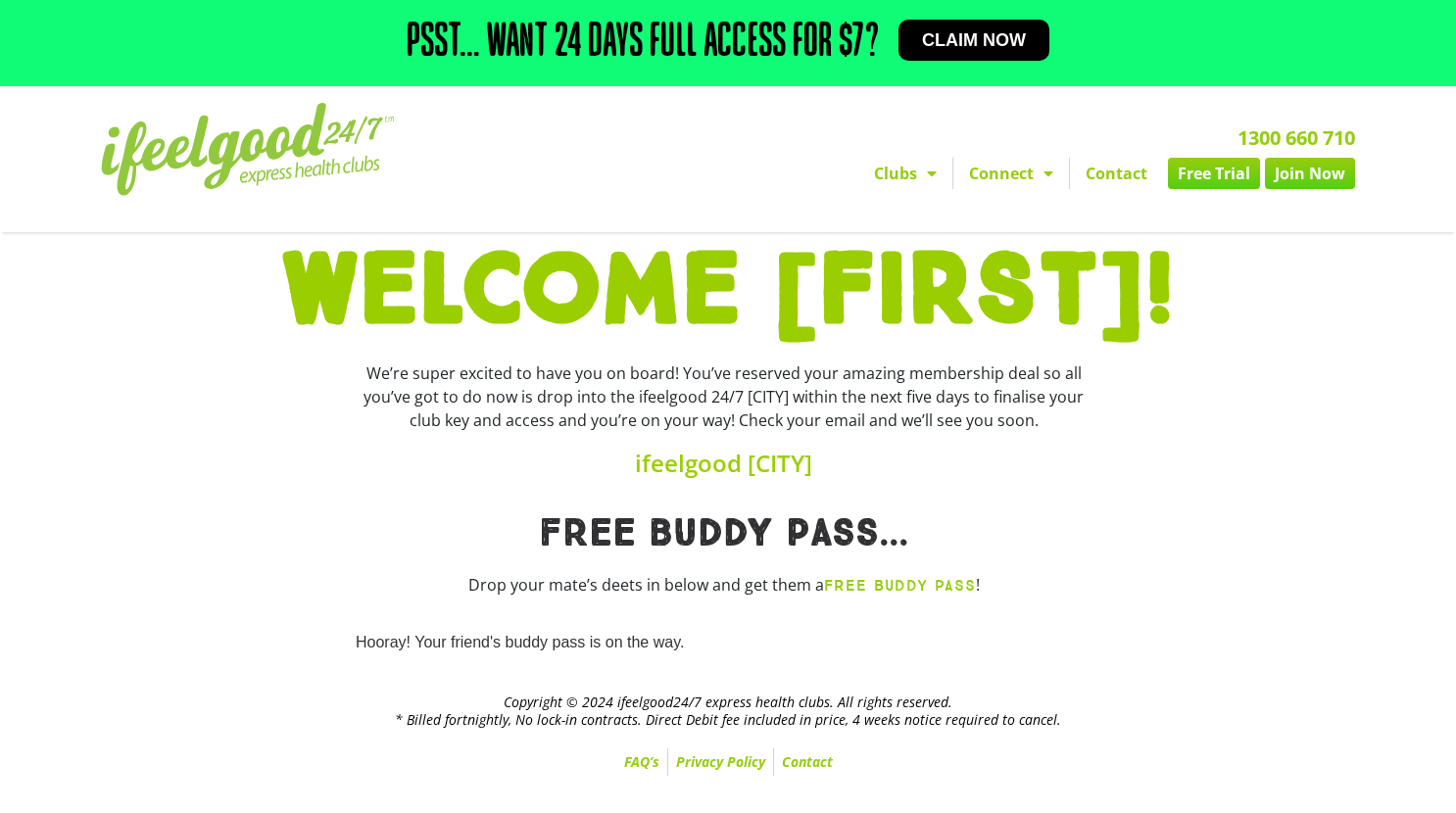 scroll, scrollTop: 0, scrollLeft: 0, axis: both 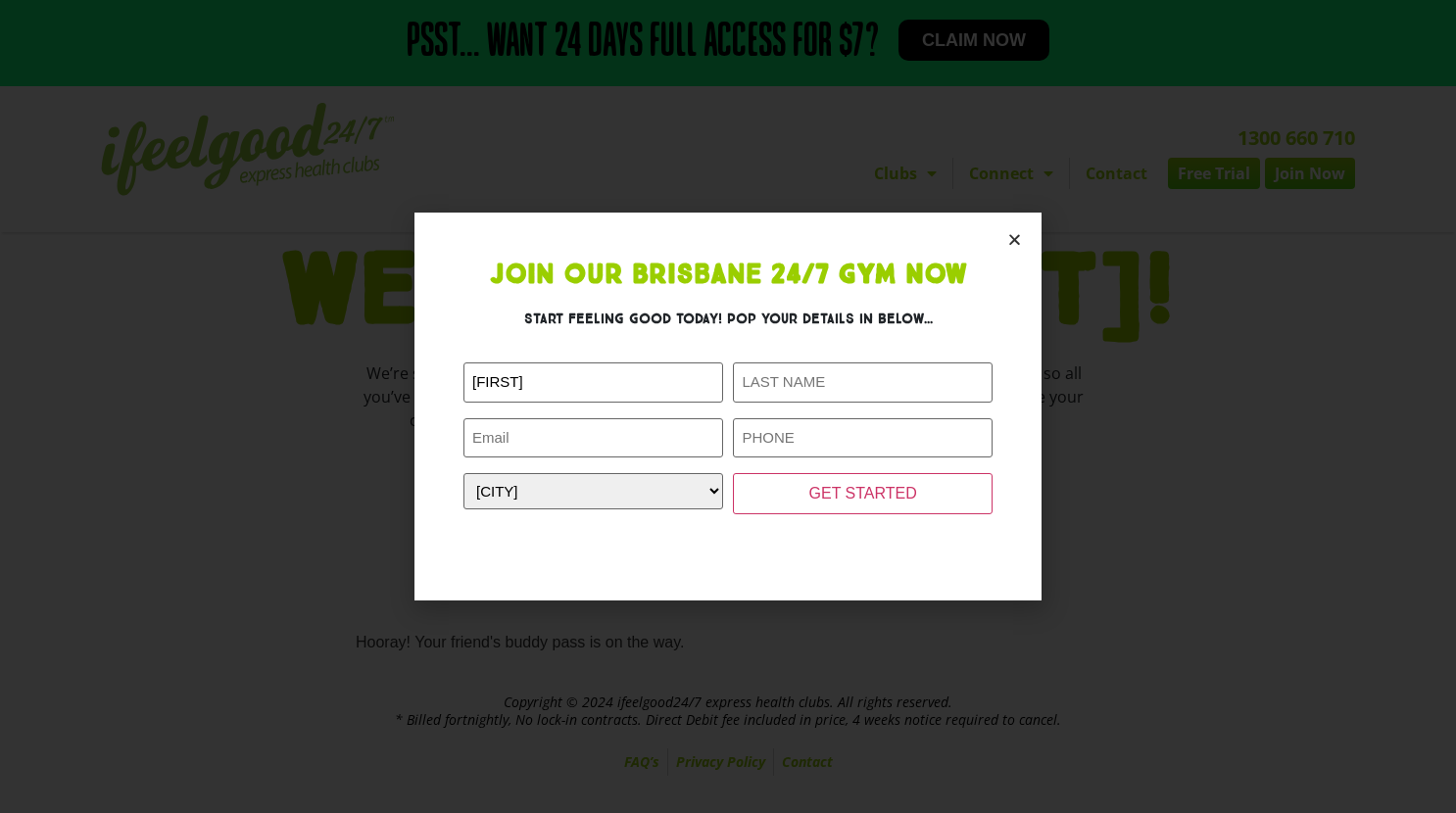 click on "Join Our Brisbane 24/7 Gym Now
Start feeling good today! Pop your details in below...
First Name (Required) Yachna Last Name (Required) Email (Required)
Phone (Required) Closest Gym (Required) Closest Gym Alexandra Hills Calamvale Coopers Plains Middle Park Oxenford Oxley Park Ridge Underwood Wynnum GET STARTED Email This field is for validation purposes and should be left unchanged." 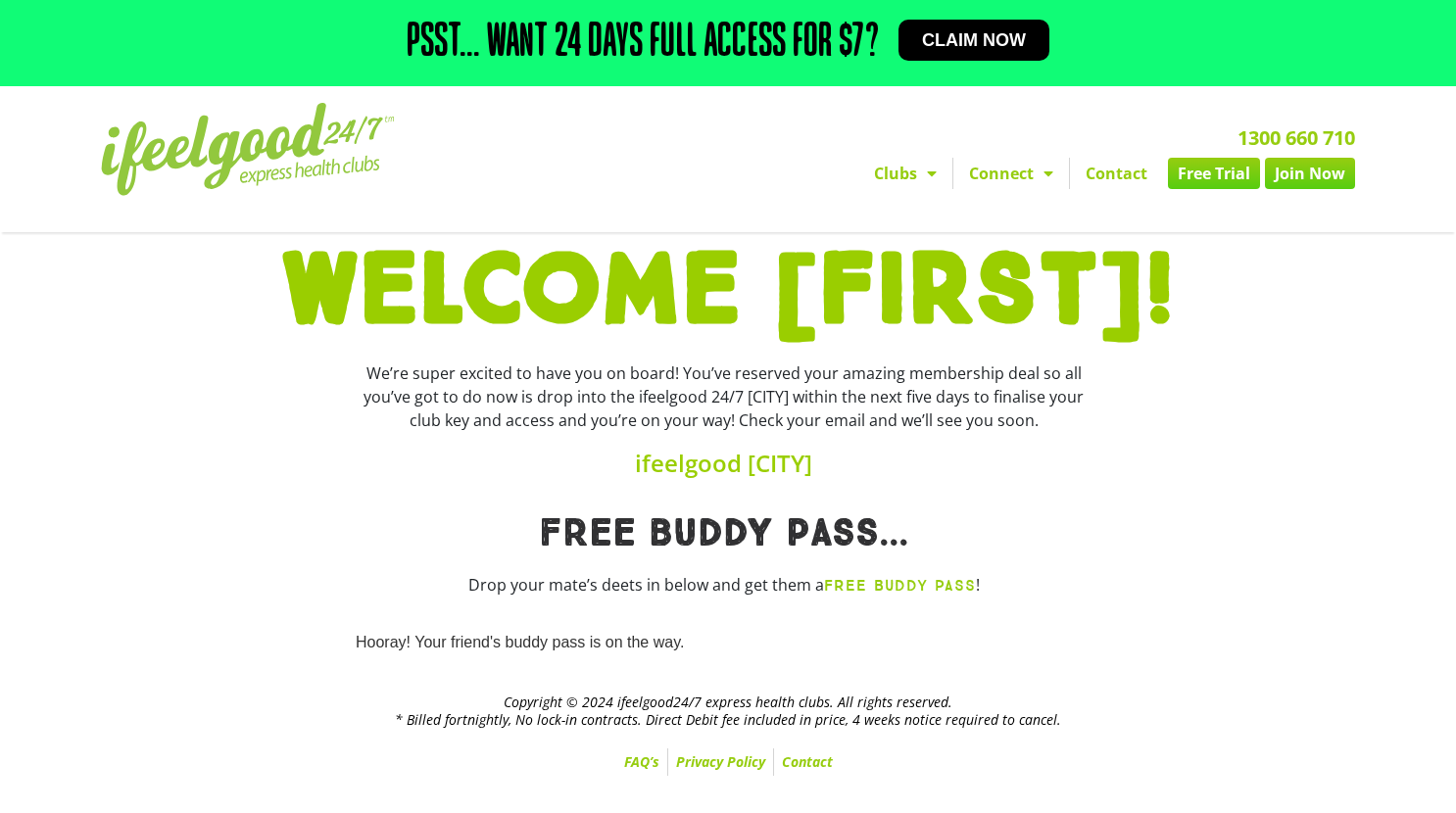 click on "FREE BUDDY PASS" at bounding box center [899, 585] 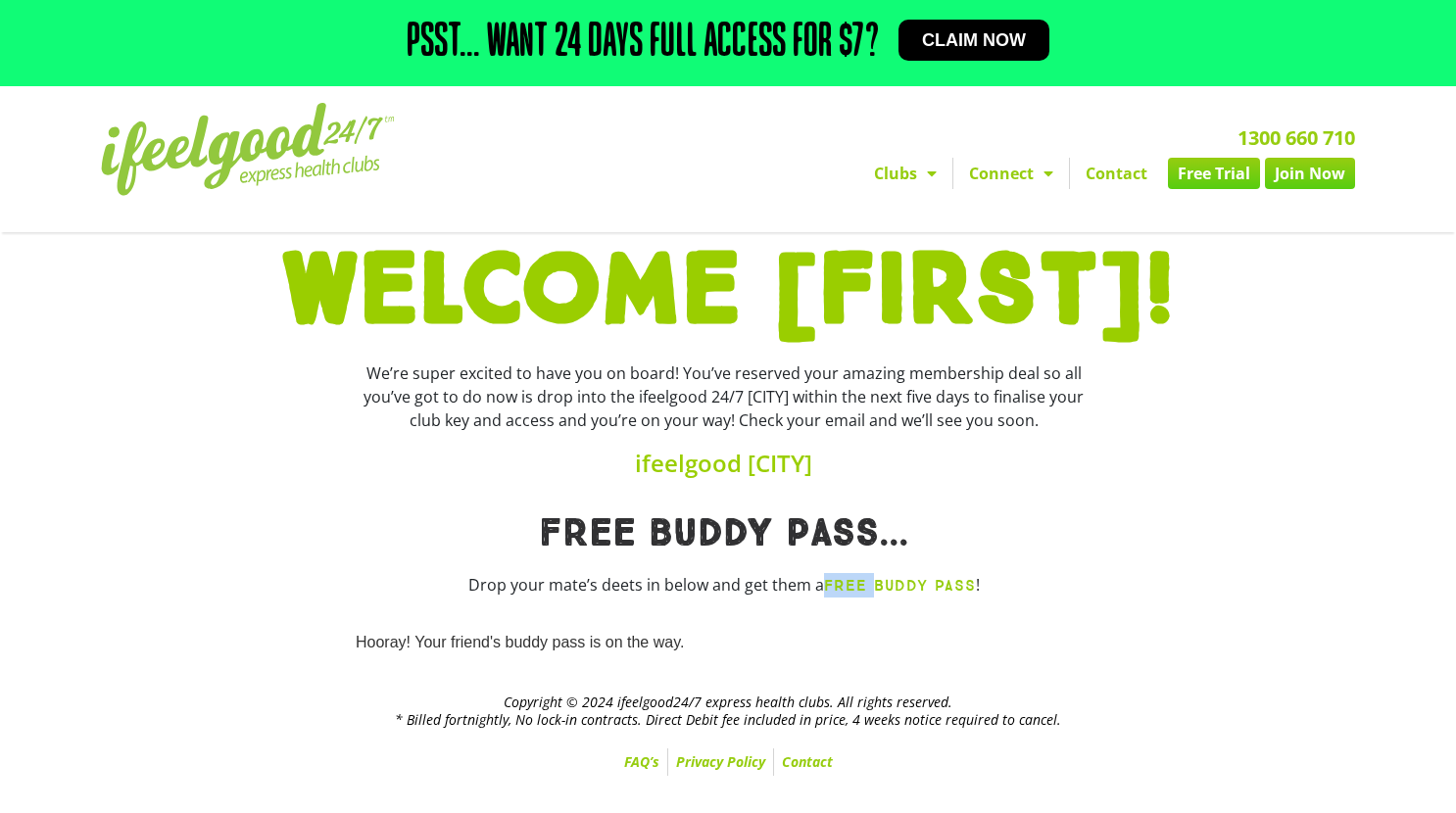click on "FREE BUDDY PASS" at bounding box center [899, 585] 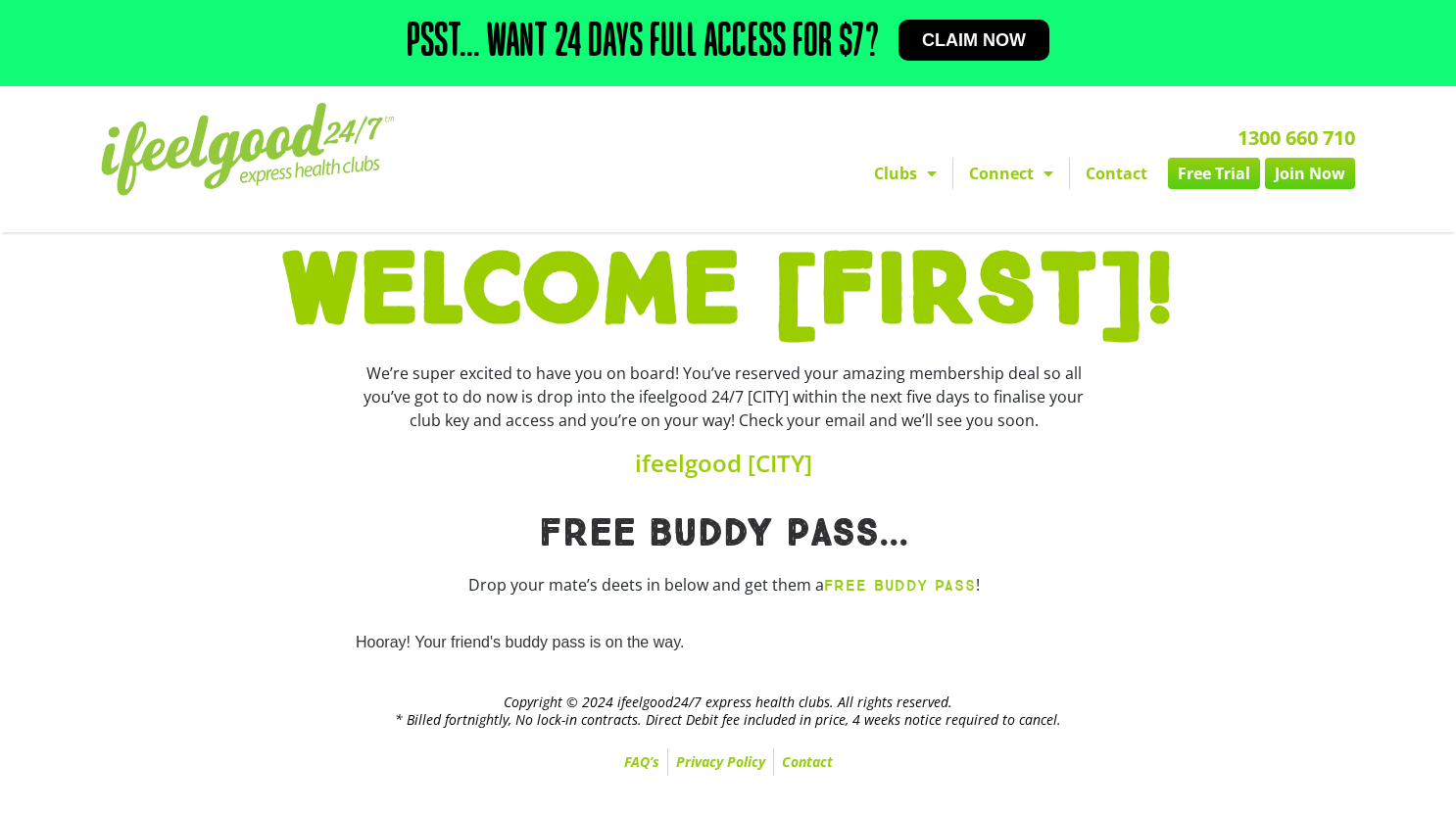 drag, startPoint x: 851, startPoint y: 586, endPoint x: 560, endPoint y: 643, distance: 296.52993 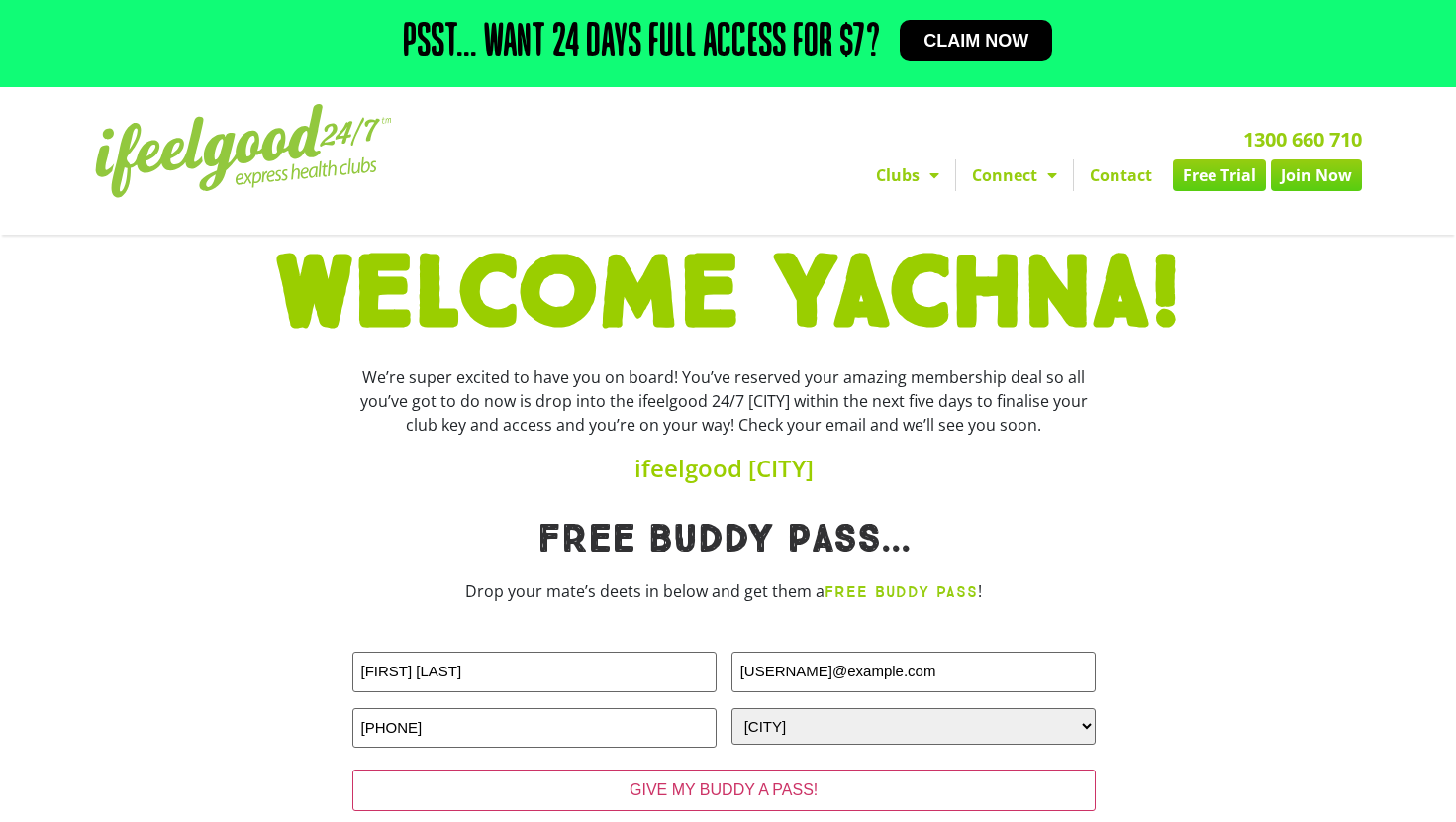 scroll, scrollTop: 144, scrollLeft: 0, axis: vertical 